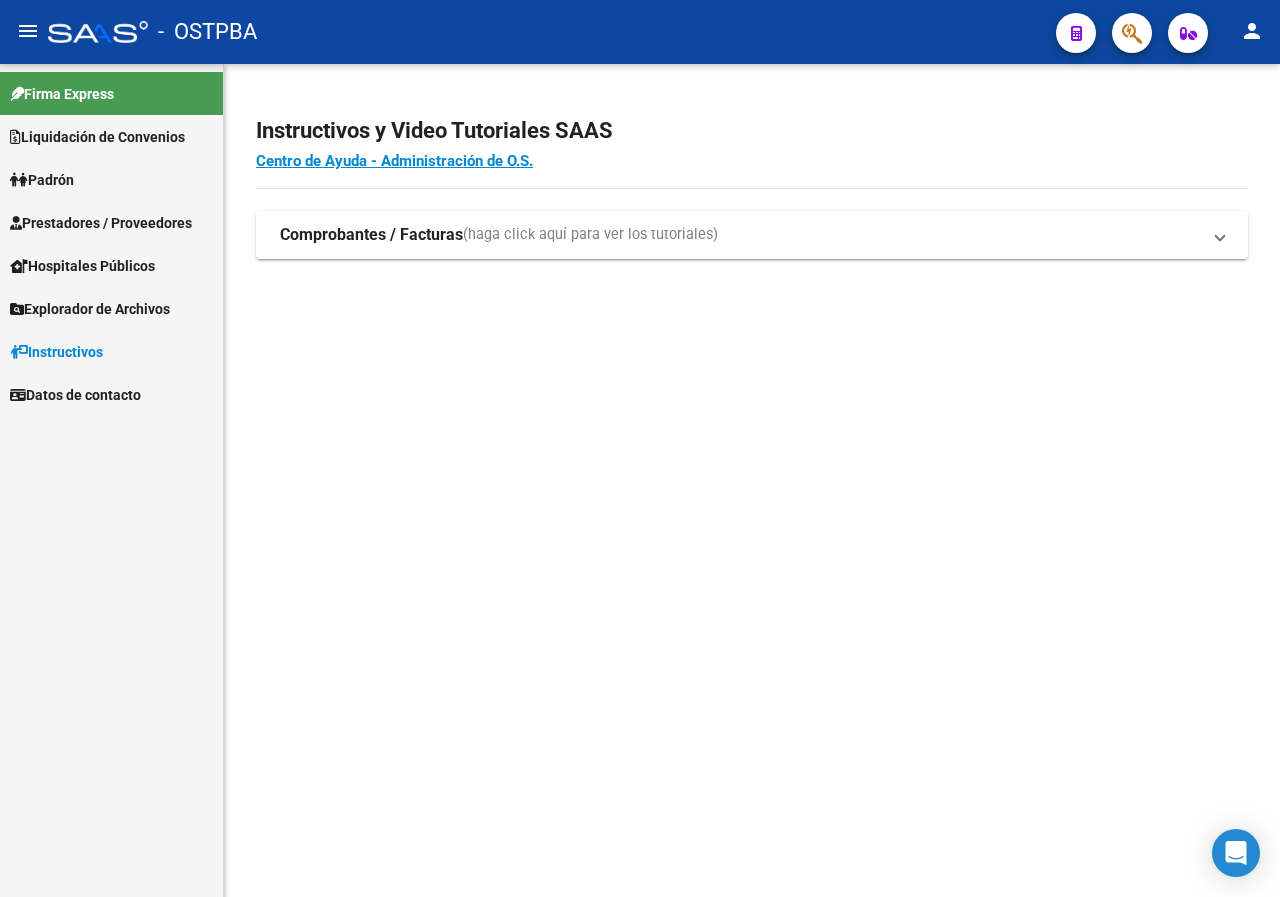 scroll, scrollTop: 0, scrollLeft: 0, axis: both 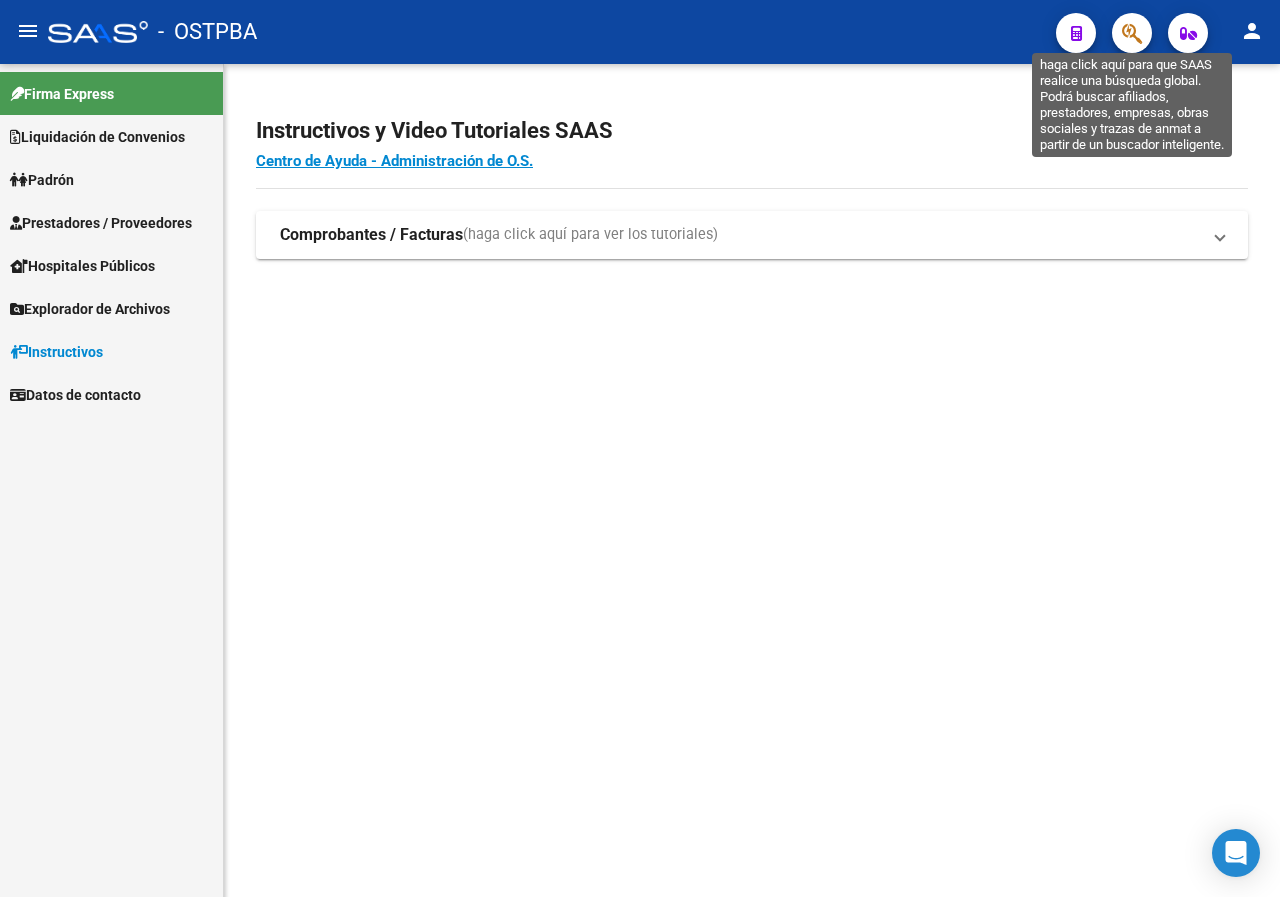 click 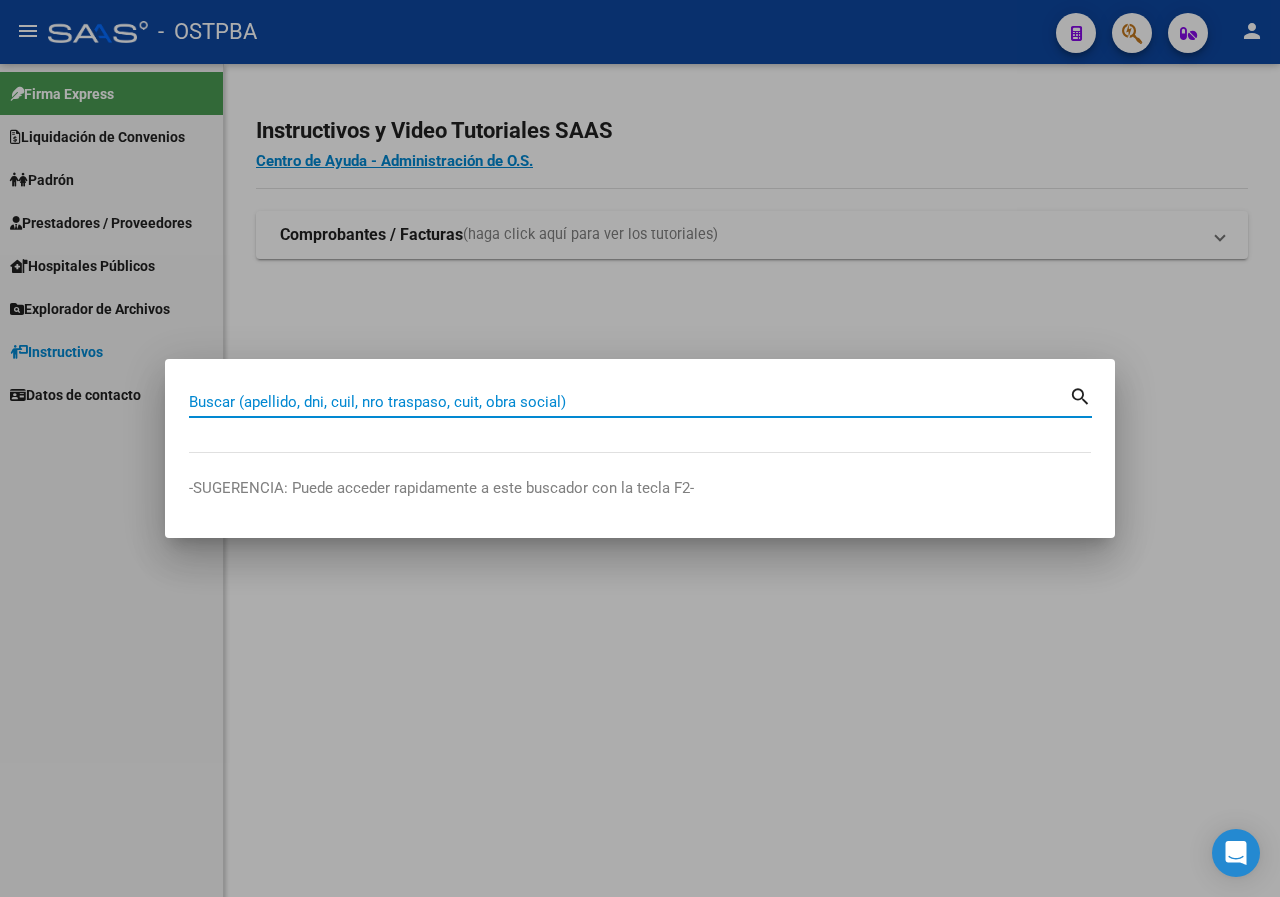paste on "[DOCUMENT]" 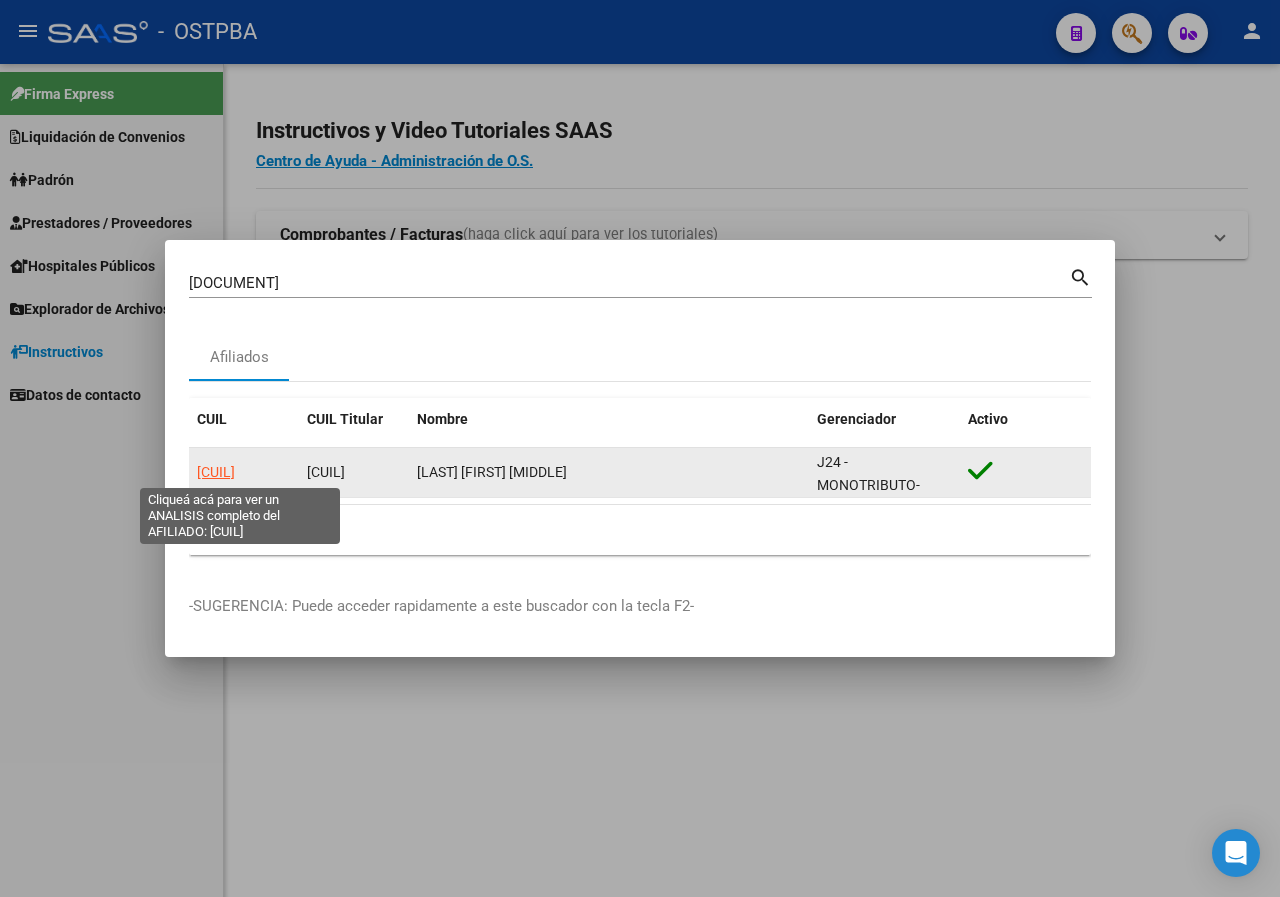 click on "[CUIL]" 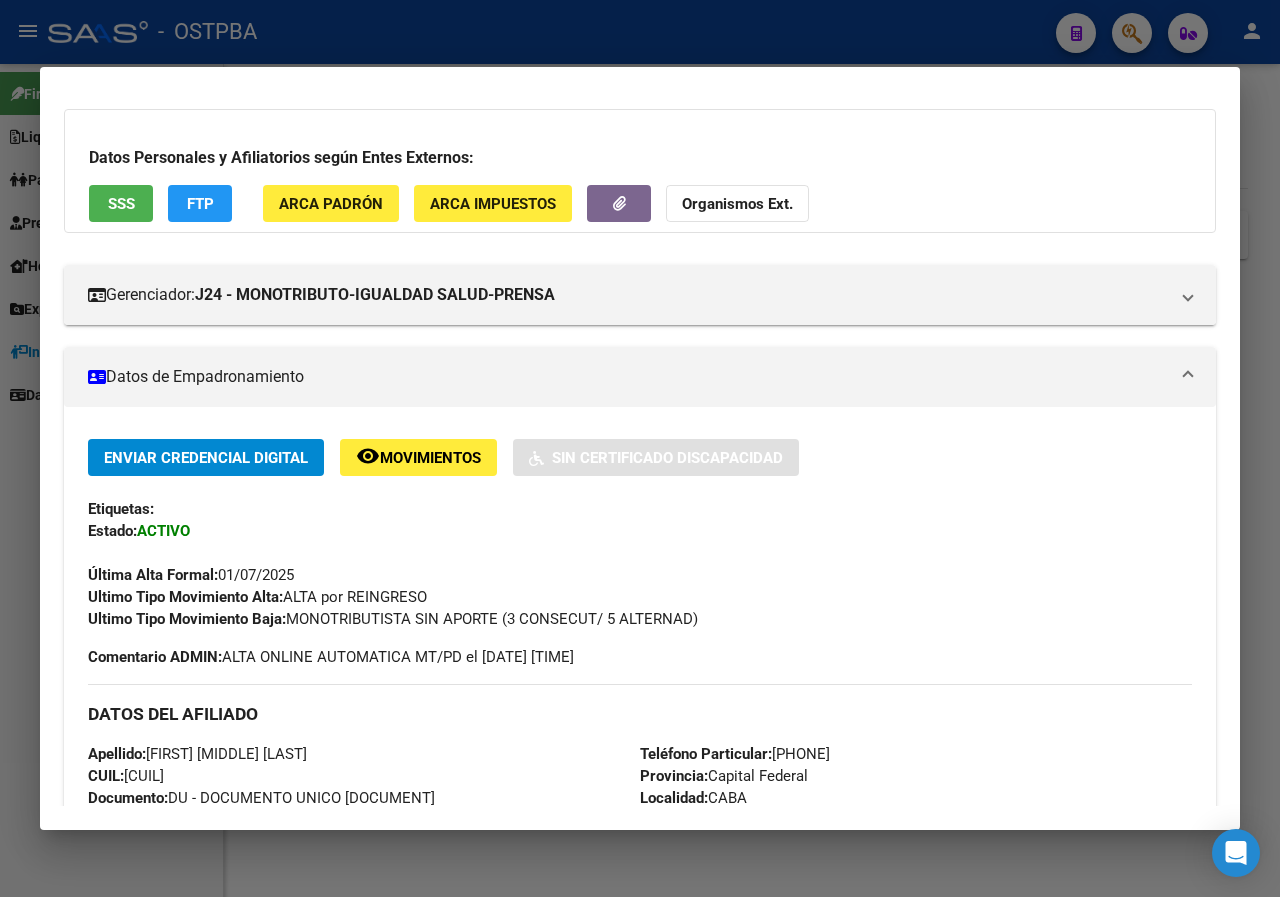 scroll, scrollTop: 59, scrollLeft: 0, axis: vertical 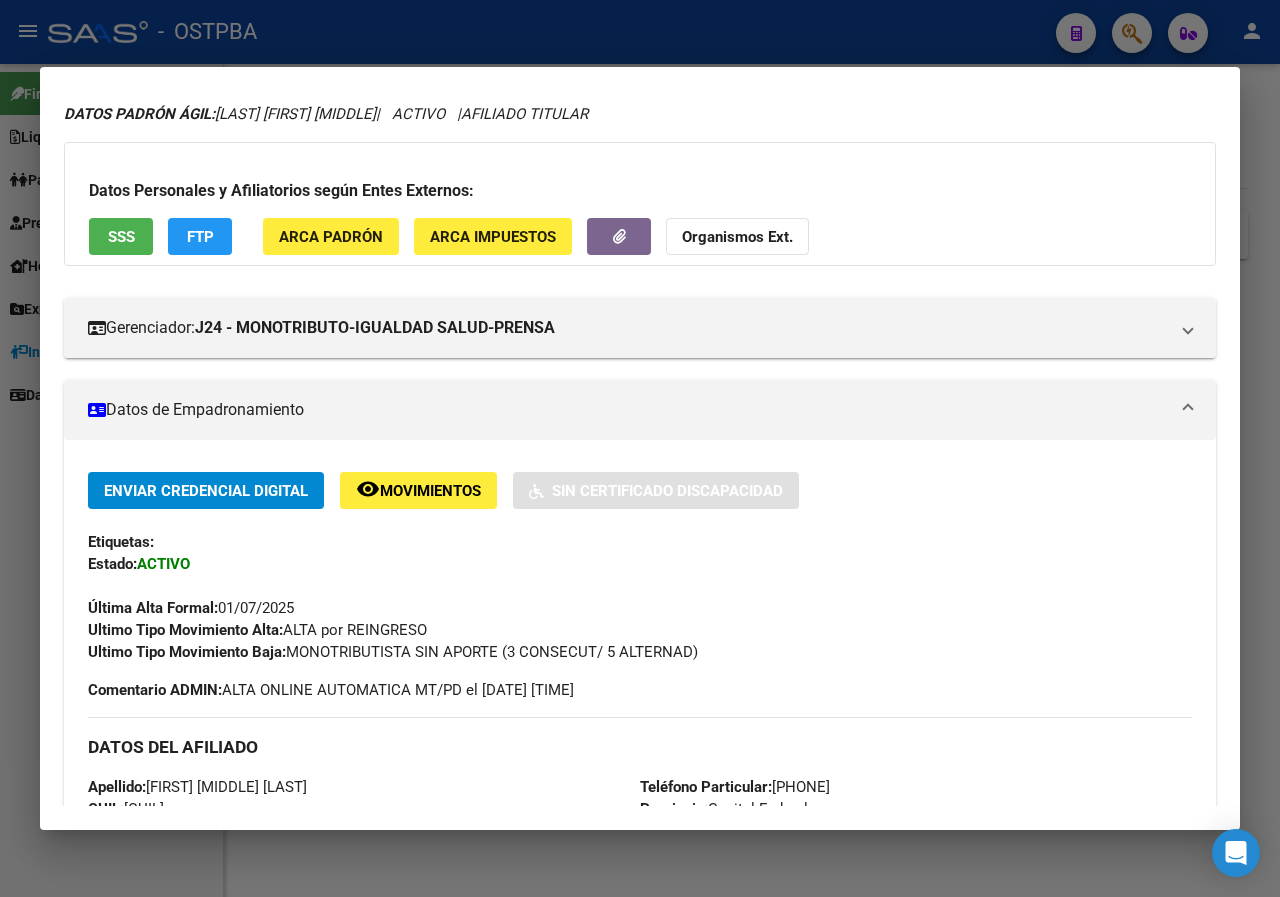 click at bounding box center (640, 448) 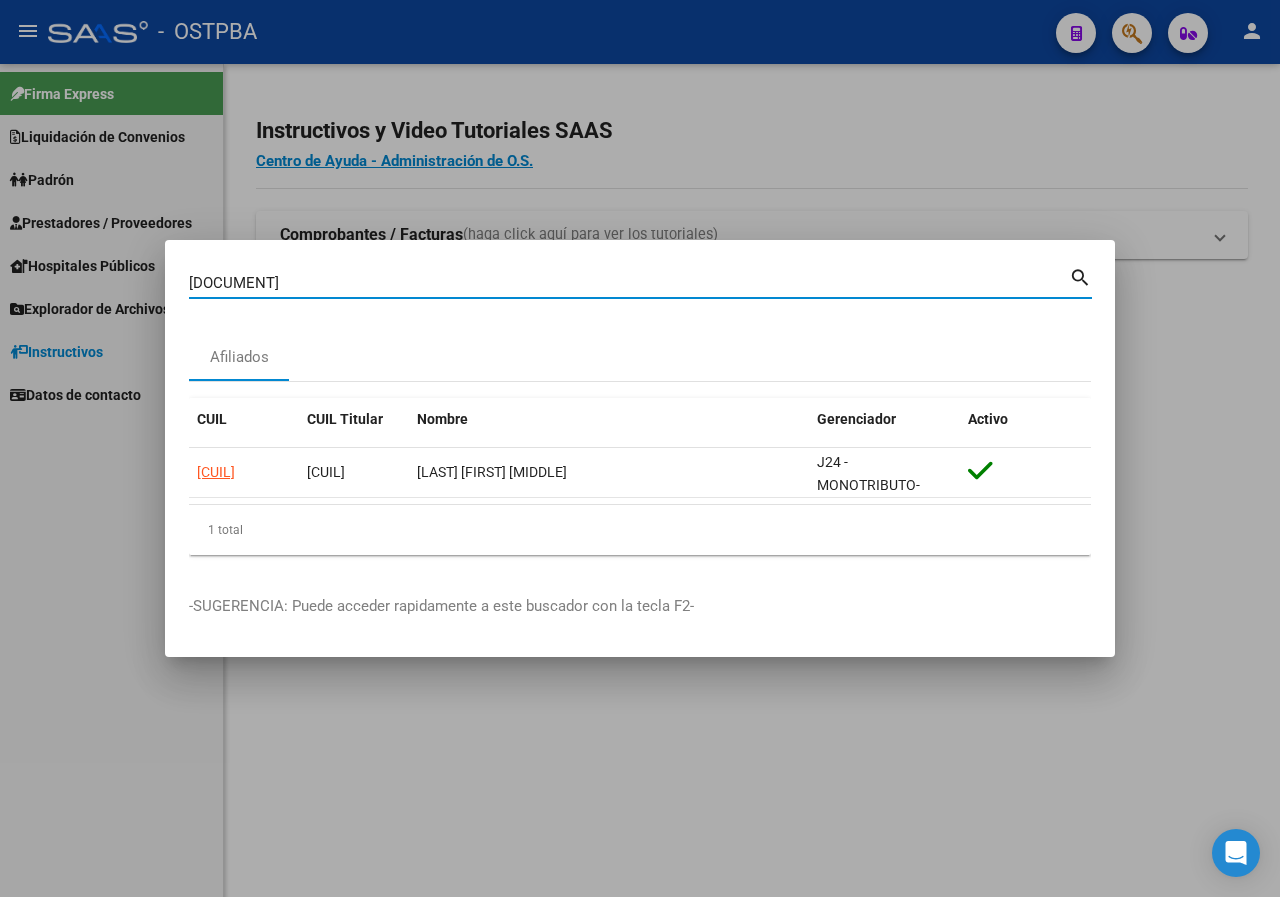 click on "[DOCUMENT]" at bounding box center [629, 283] 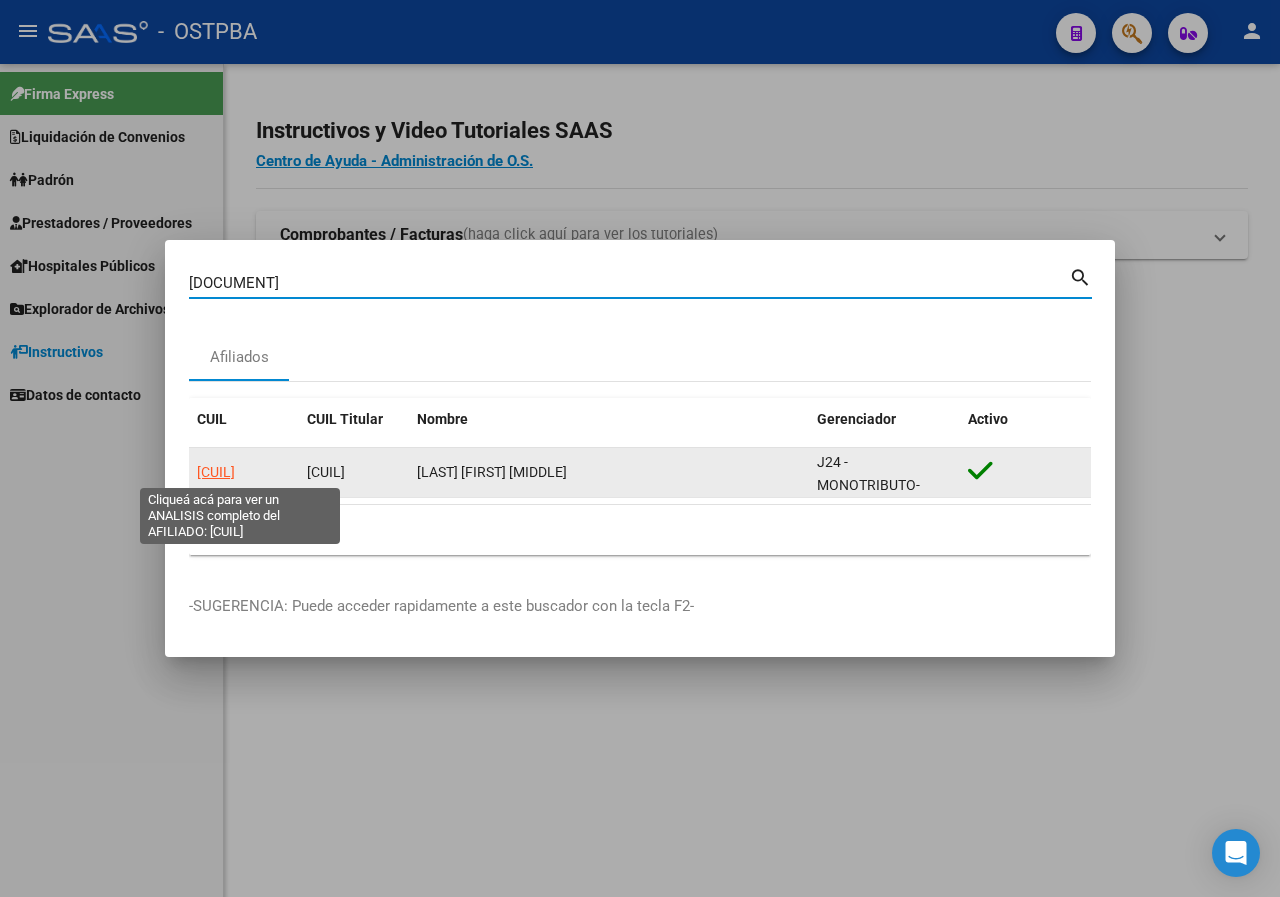click on "[CUIL]" 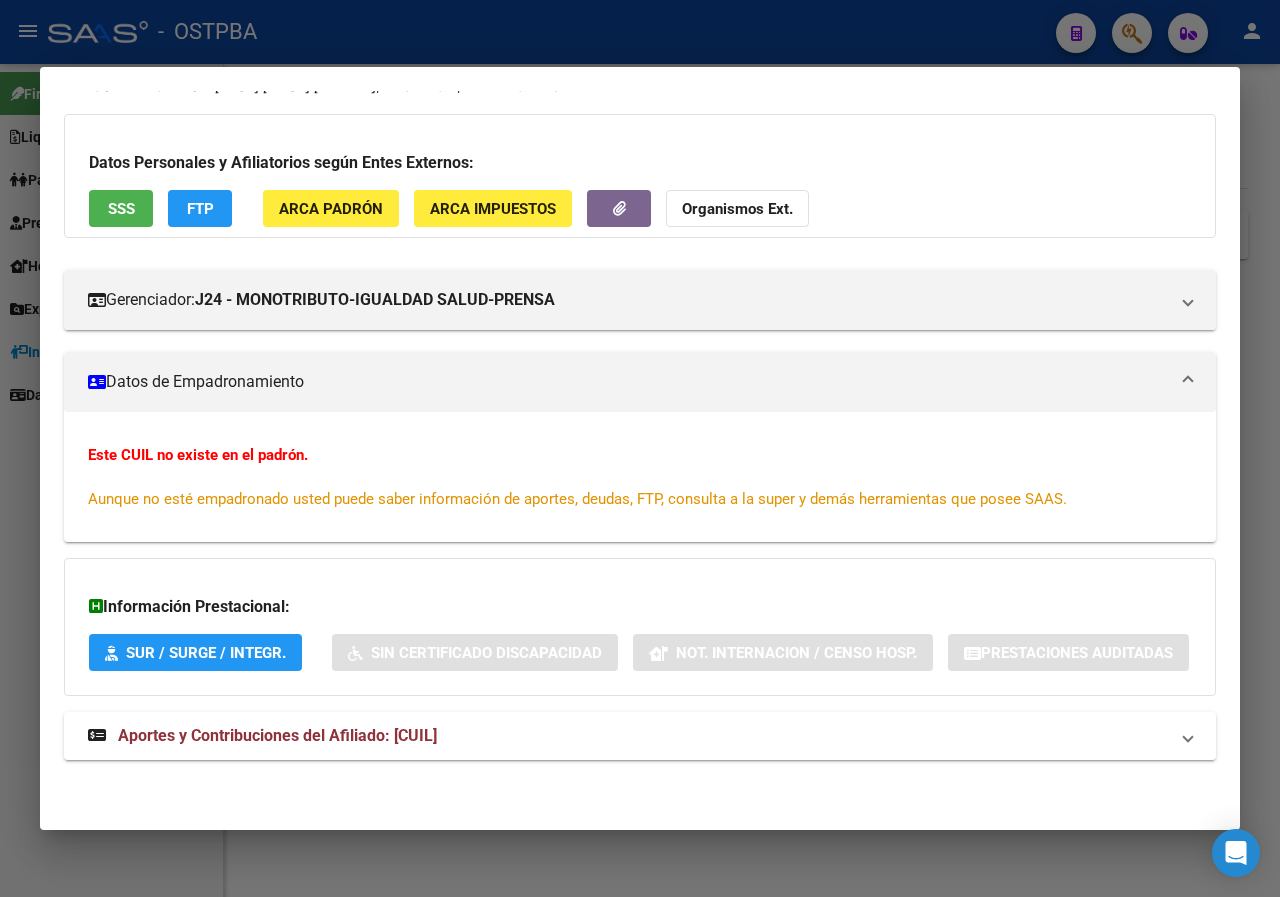 scroll, scrollTop: 100, scrollLeft: 0, axis: vertical 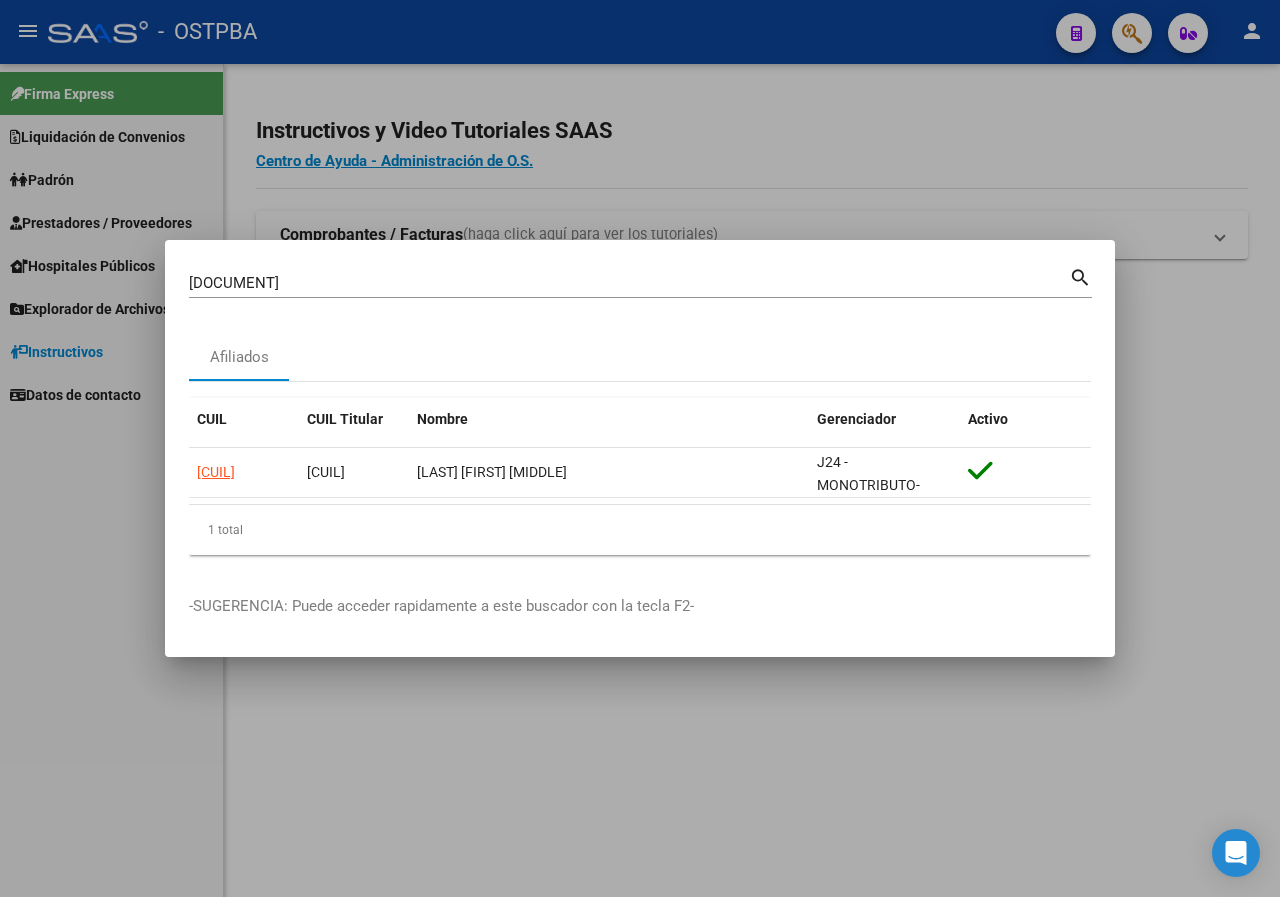 click at bounding box center (640, 448) 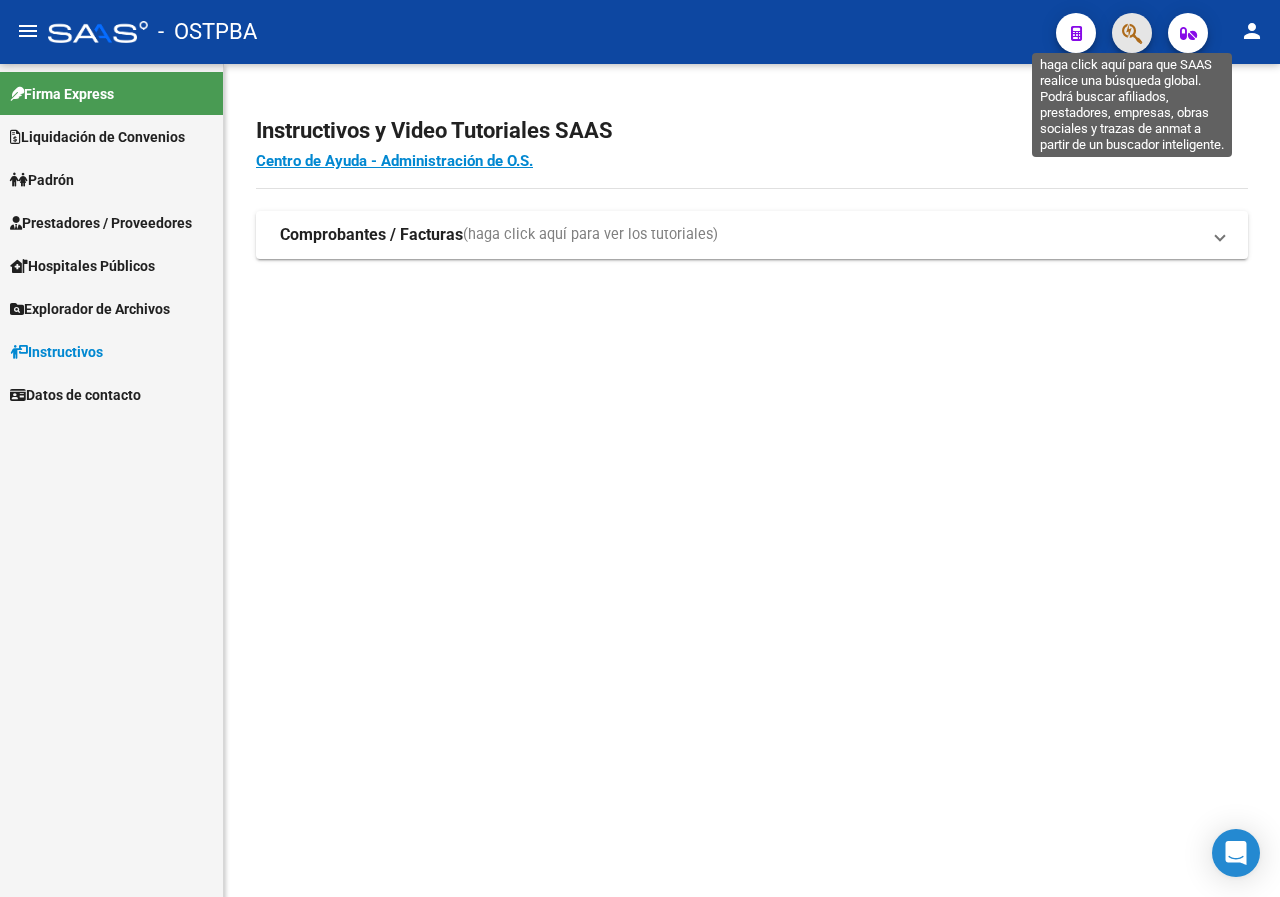 click 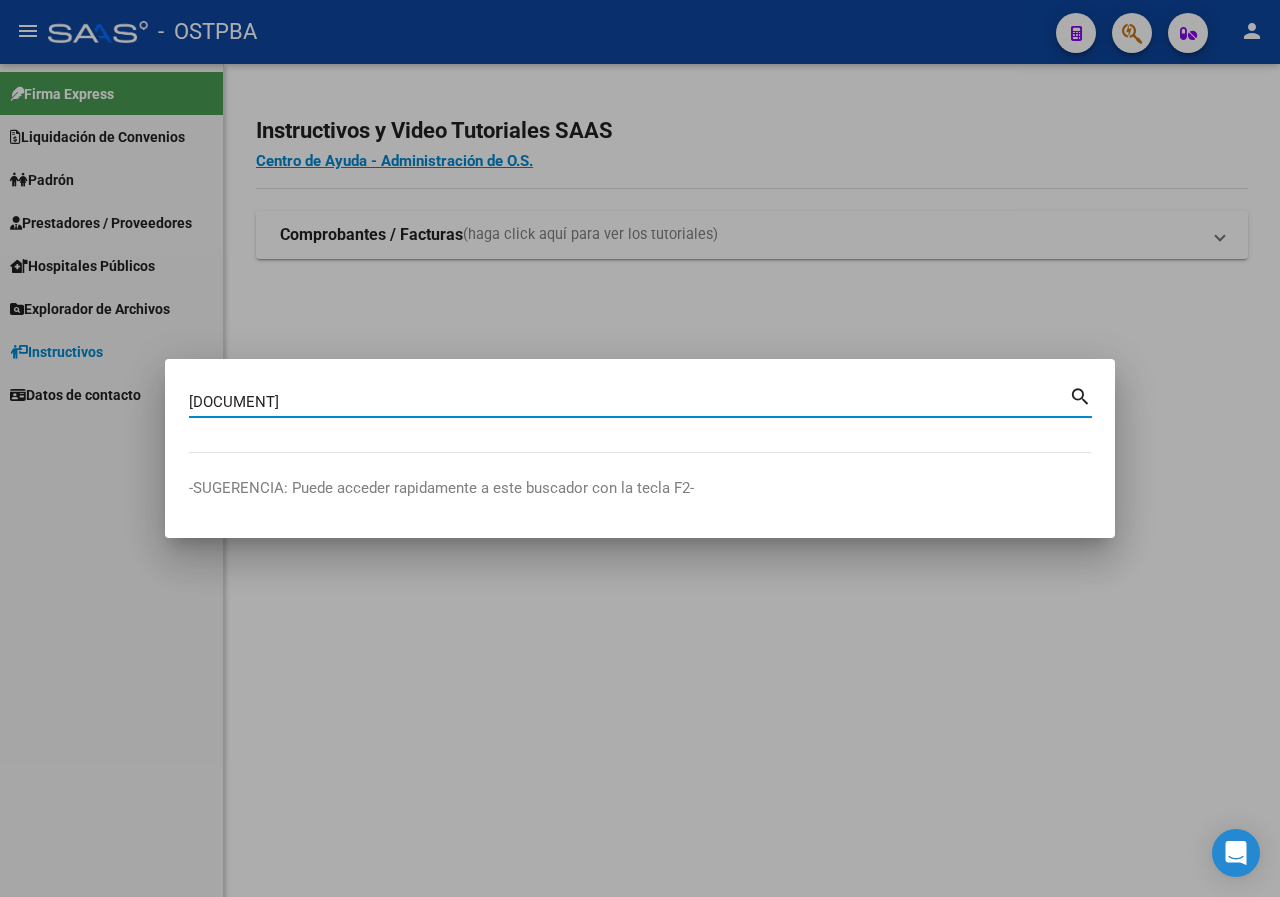type on "[DOCUMENT]" 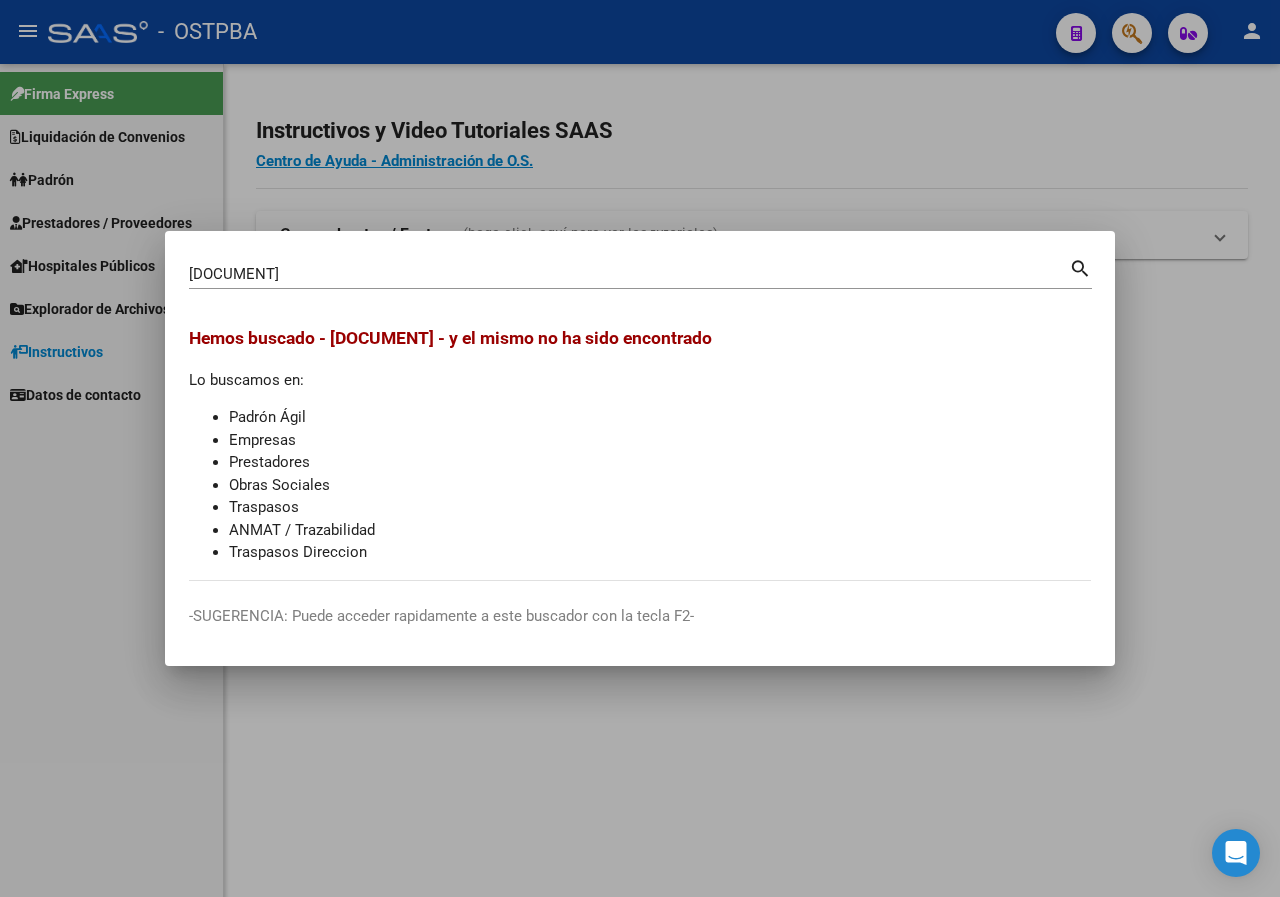 drag, startPoint x: 854, startPoint y: 197, endPoint x: 818, endPoint y: 192, distance: 36.345562 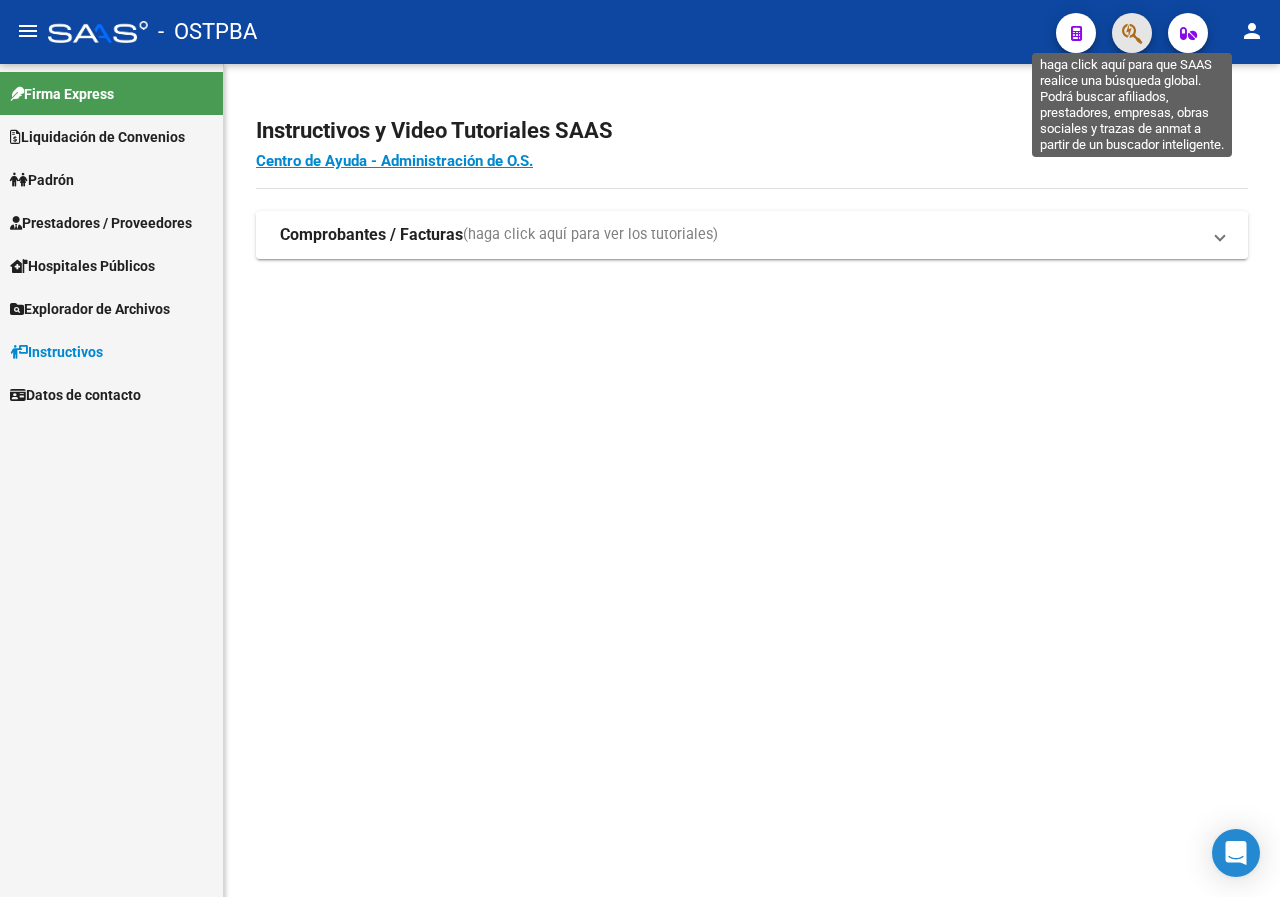 click 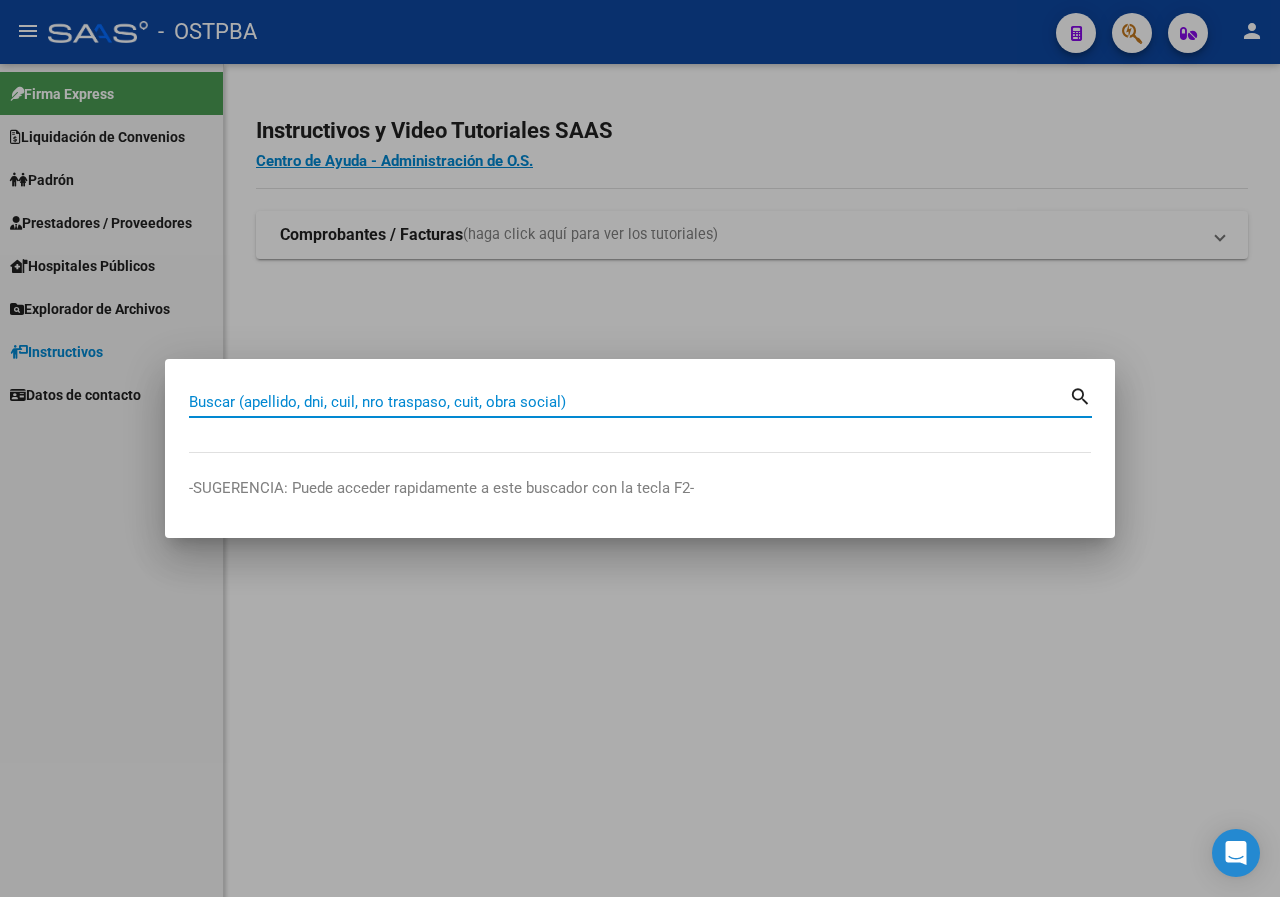 paste on "[DOCUMENT]" 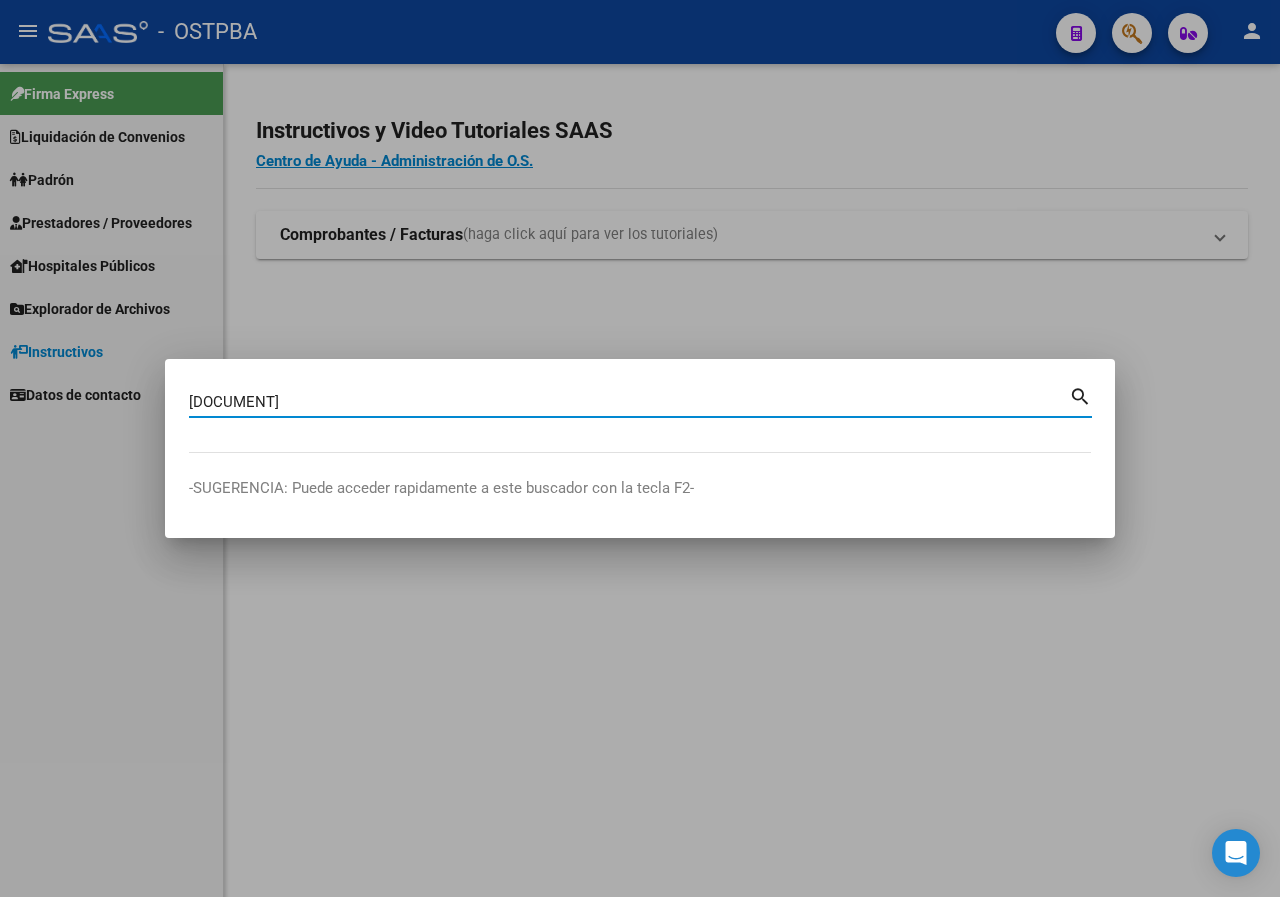 type on "[DOCUMENT]" 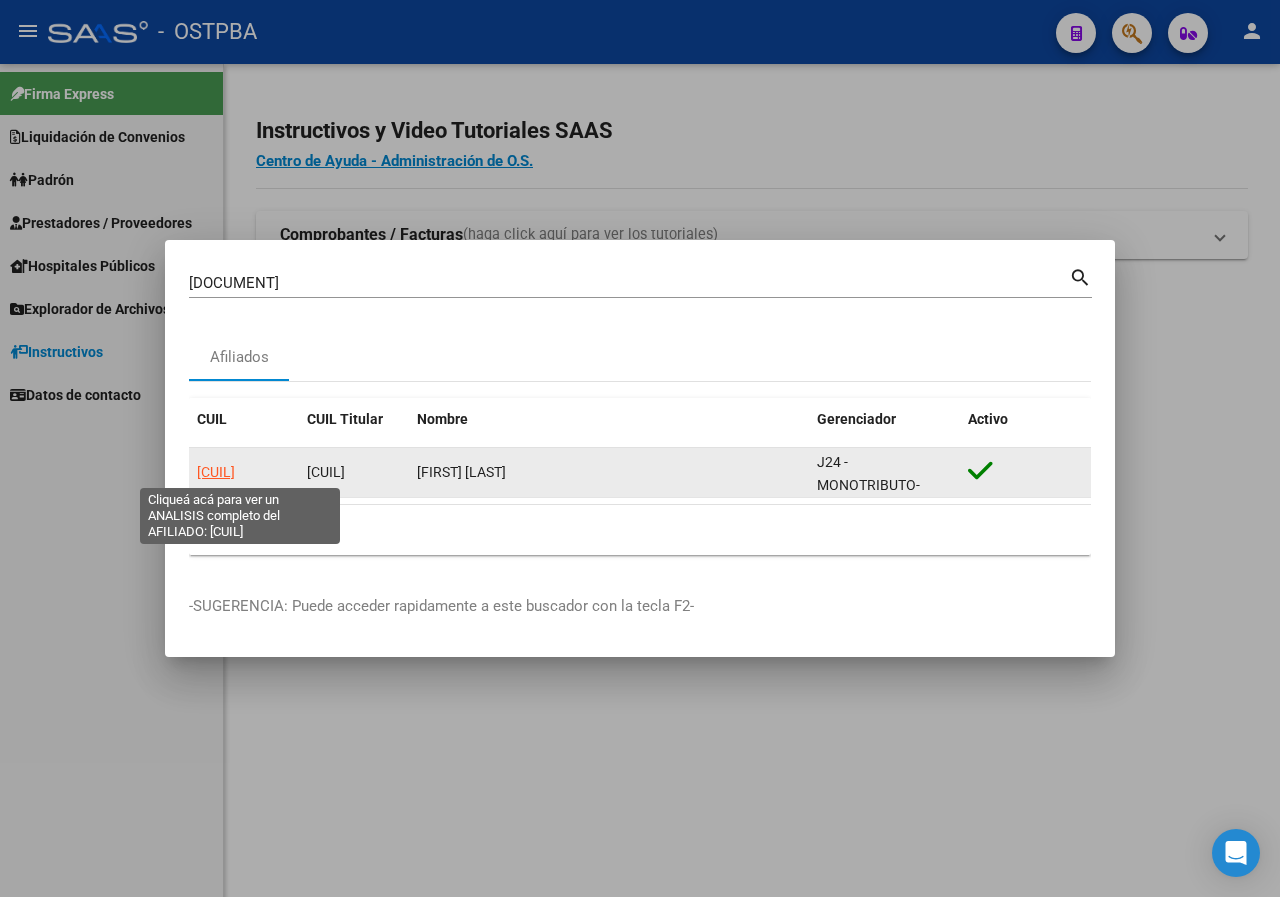 click on "[CUIL]" 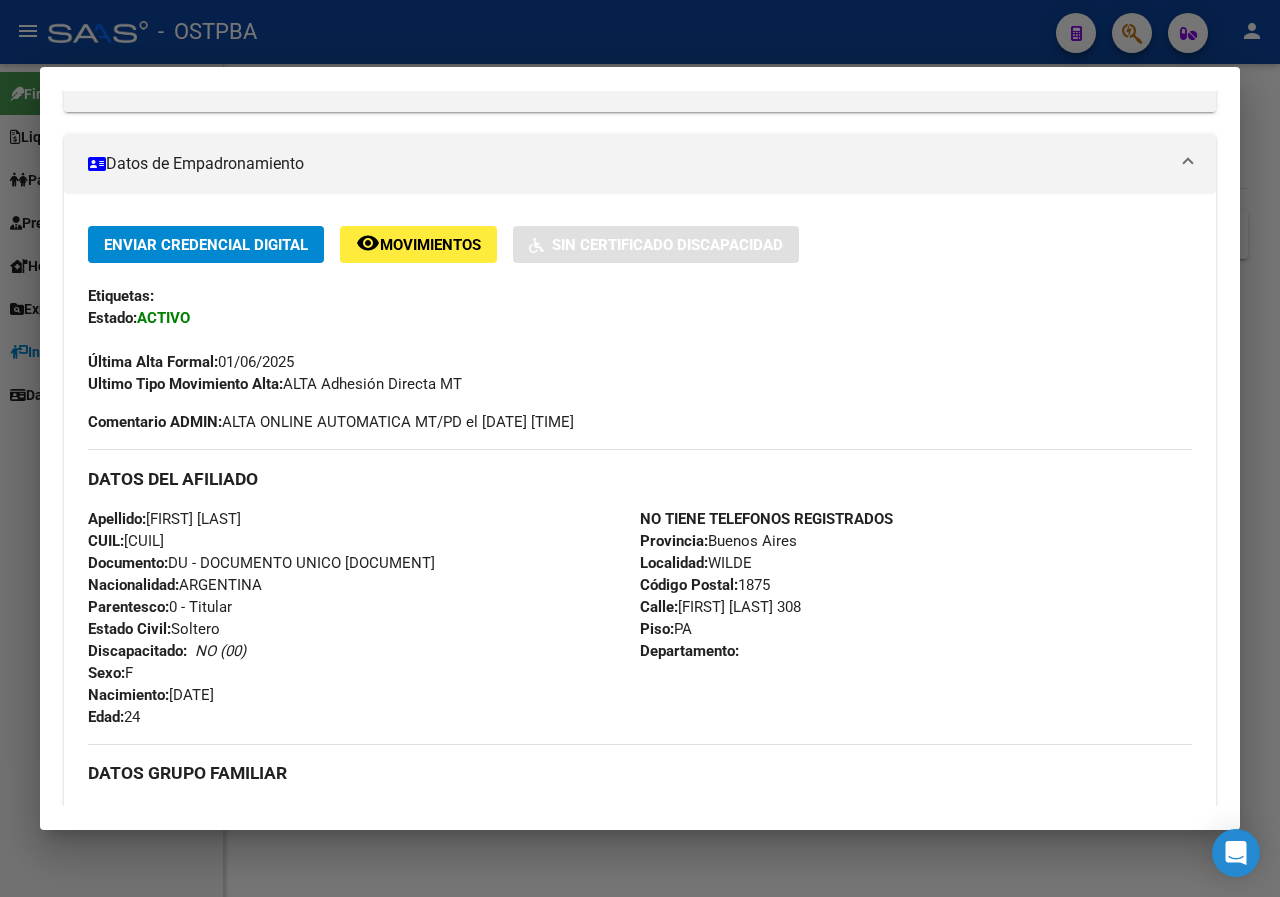 scroll, scrollTop: 300, scrollLeft: 0, axis: vertical 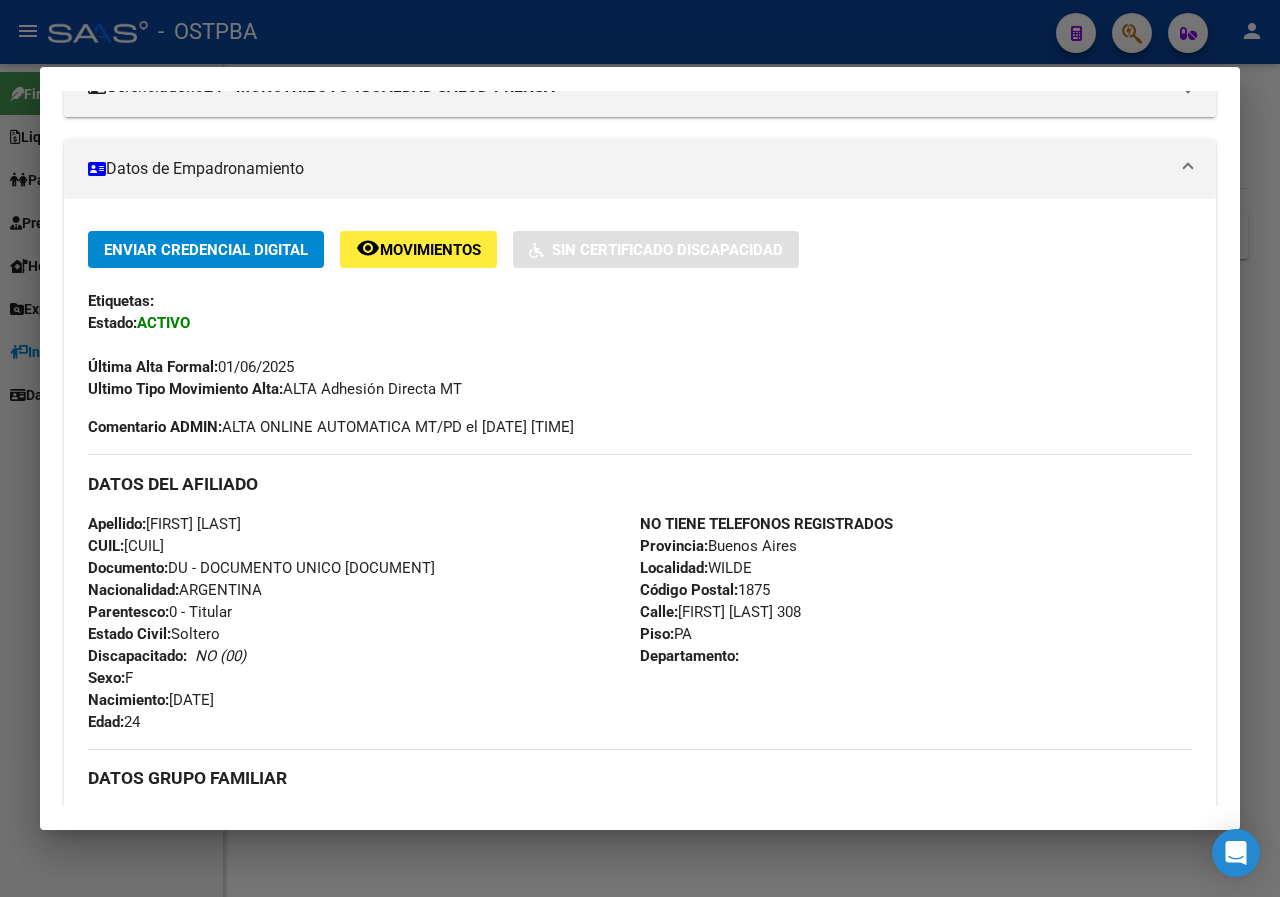 click at bounding box center (640, 448) 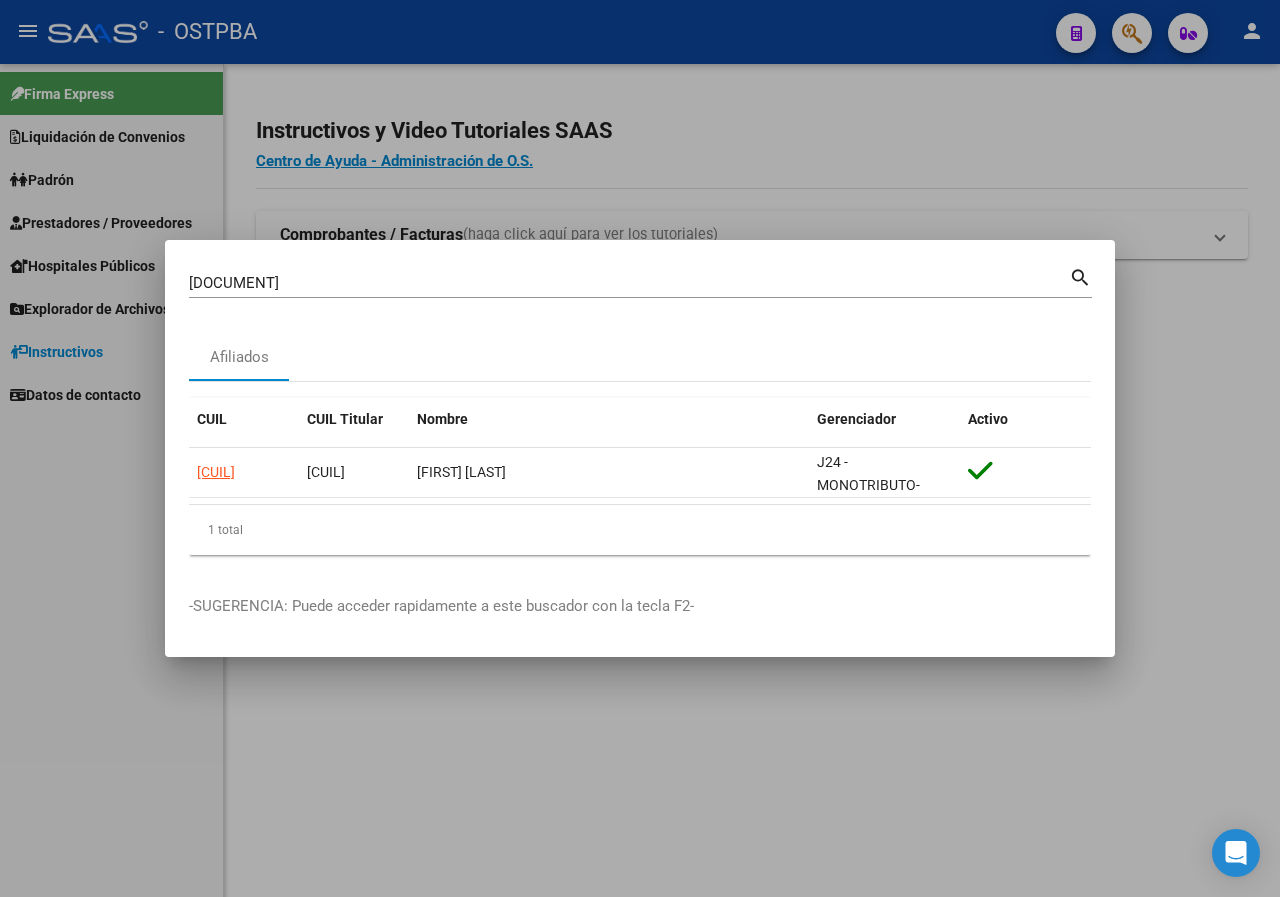 click at bounding box center (640, 448) 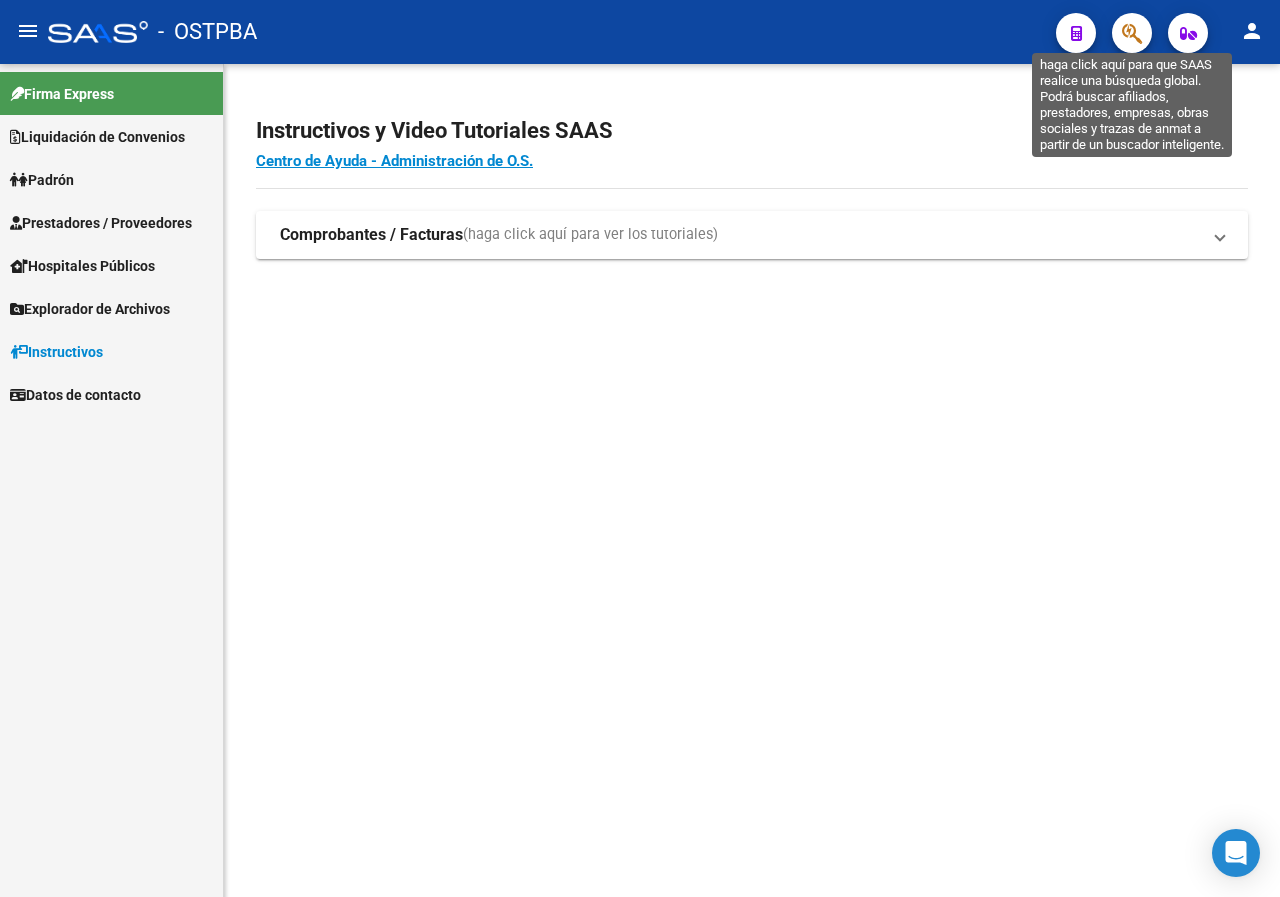 click 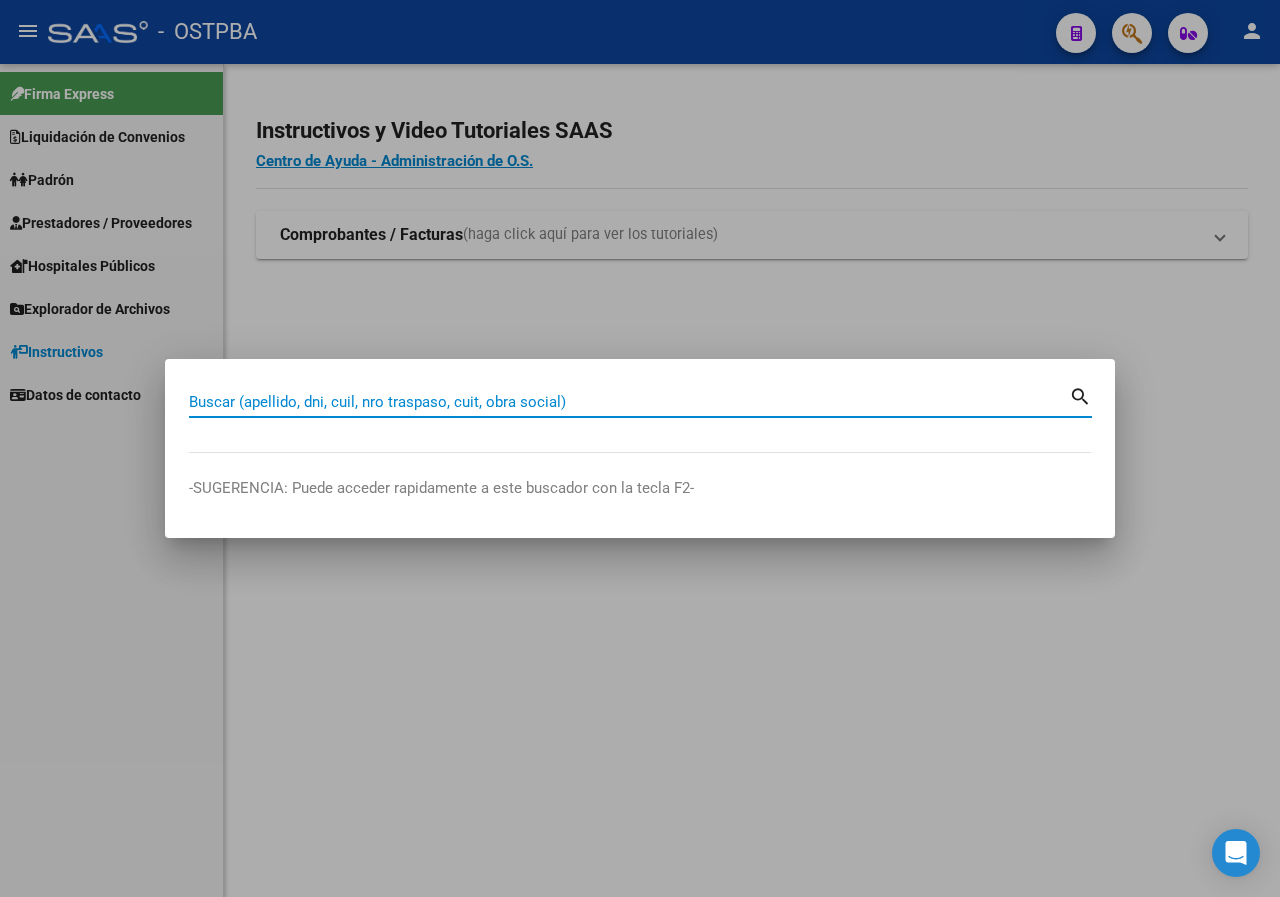 paste on "[DOCUMENT]" 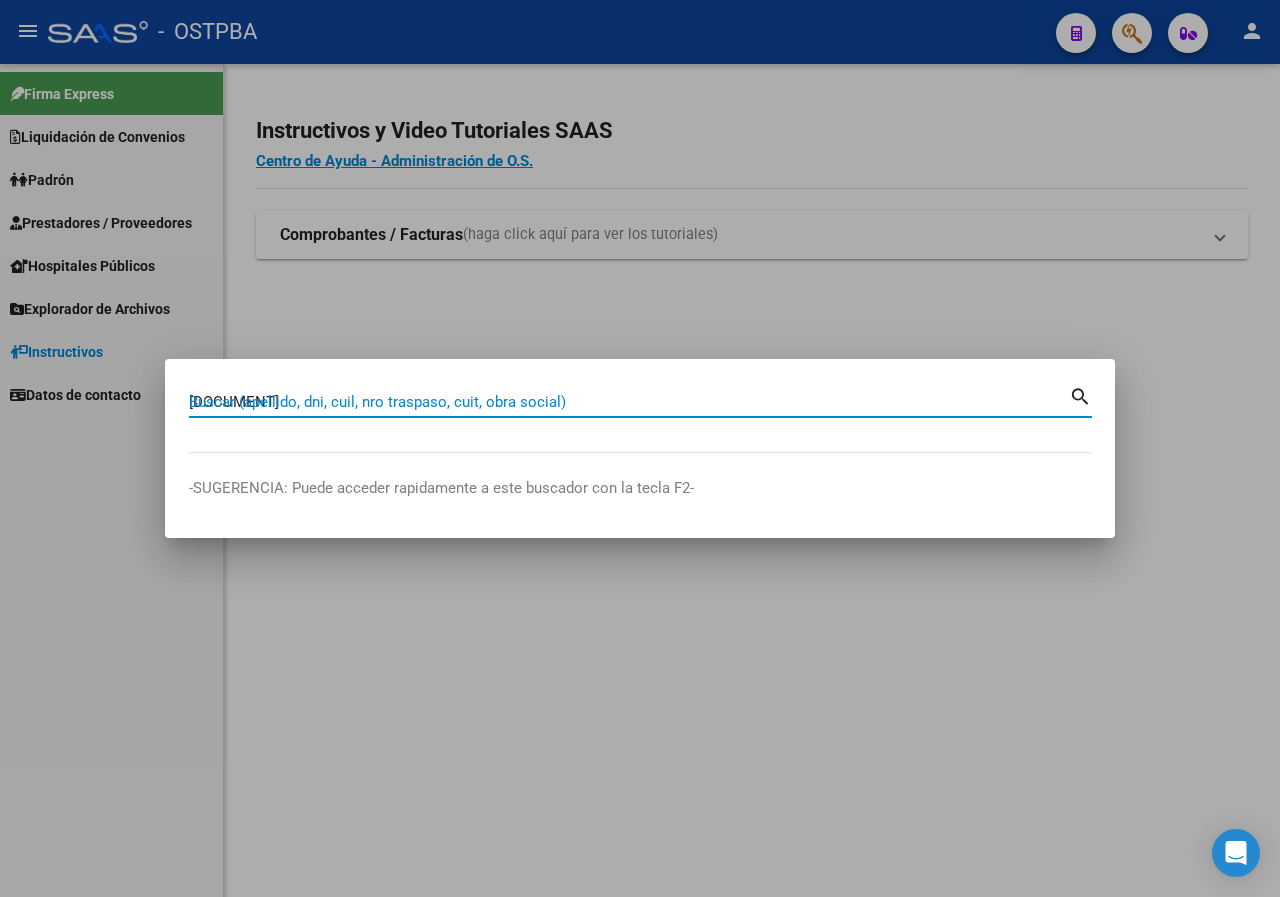 type on "[DOCUMENT]" 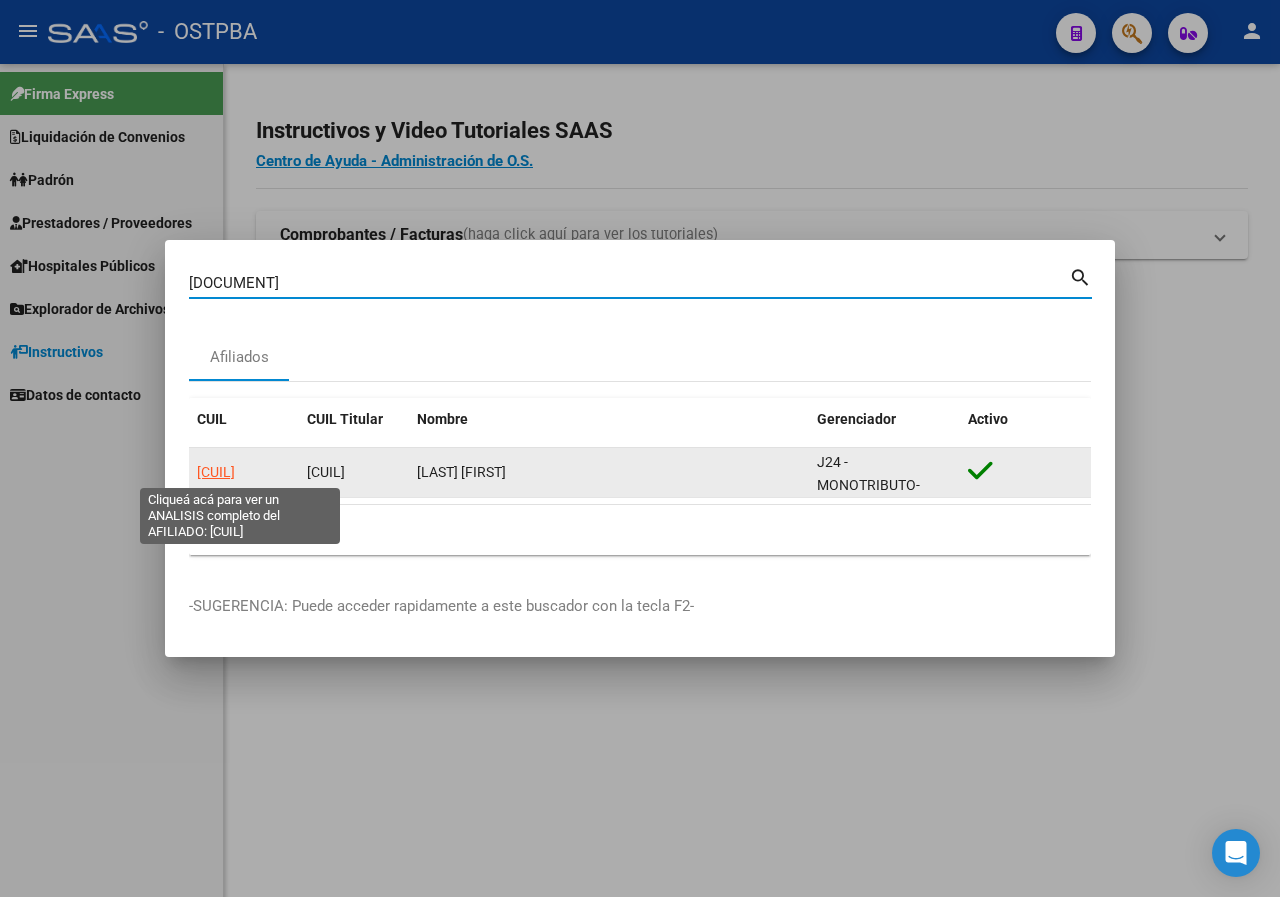 click on "[CUIL]" 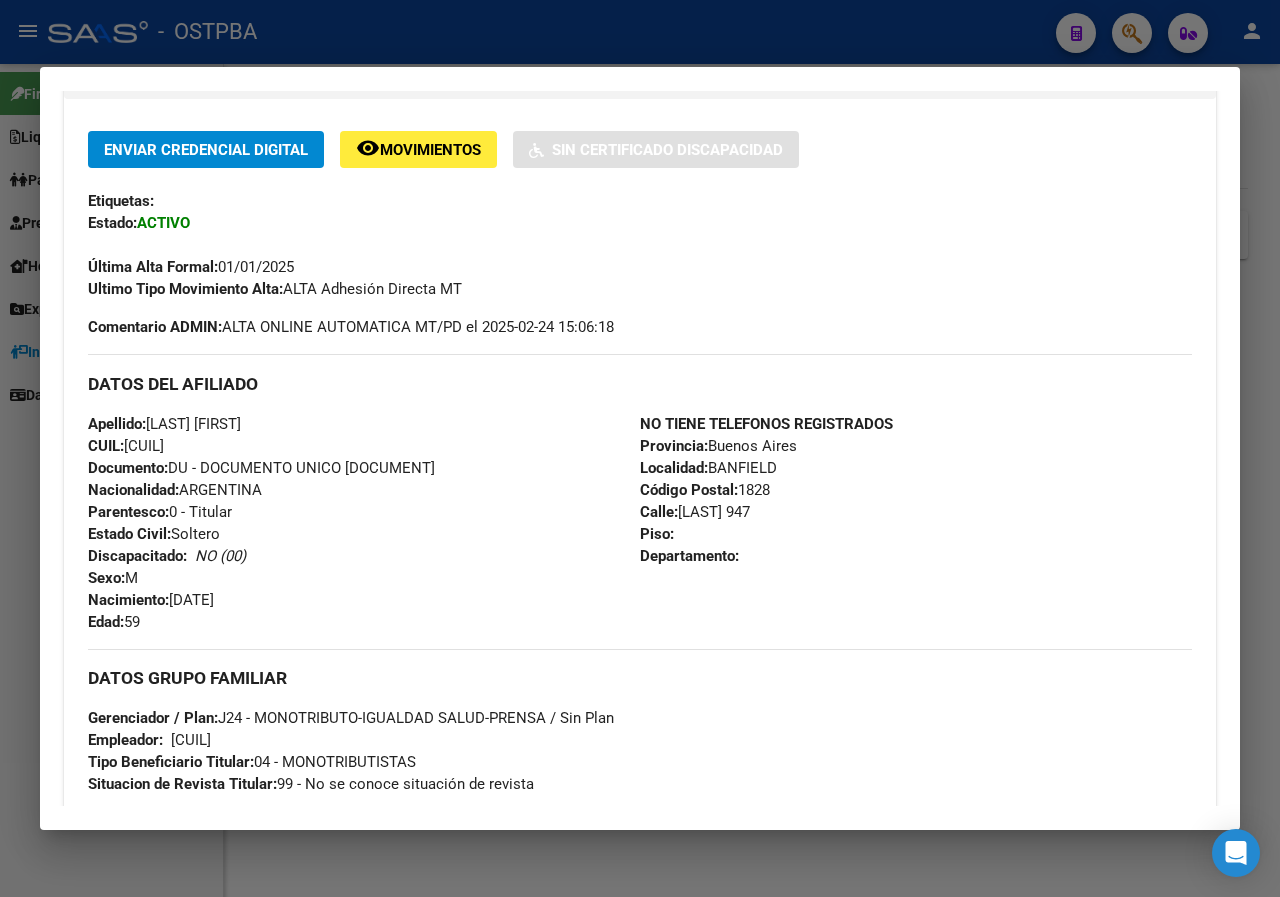 scroll, scrollTop: 815, scrollLeft: 0, axis: vertical 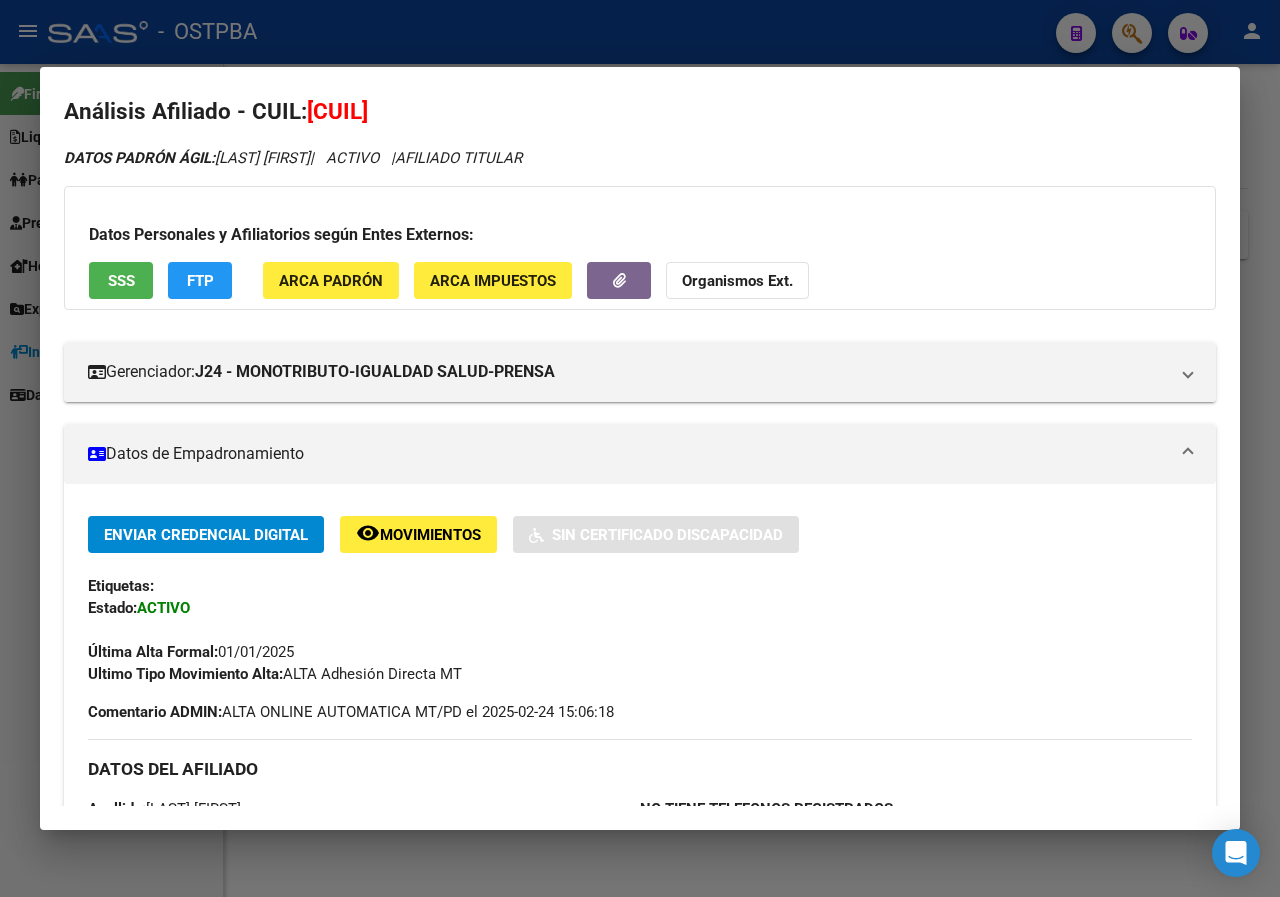 click at bounding box center [640, 448] 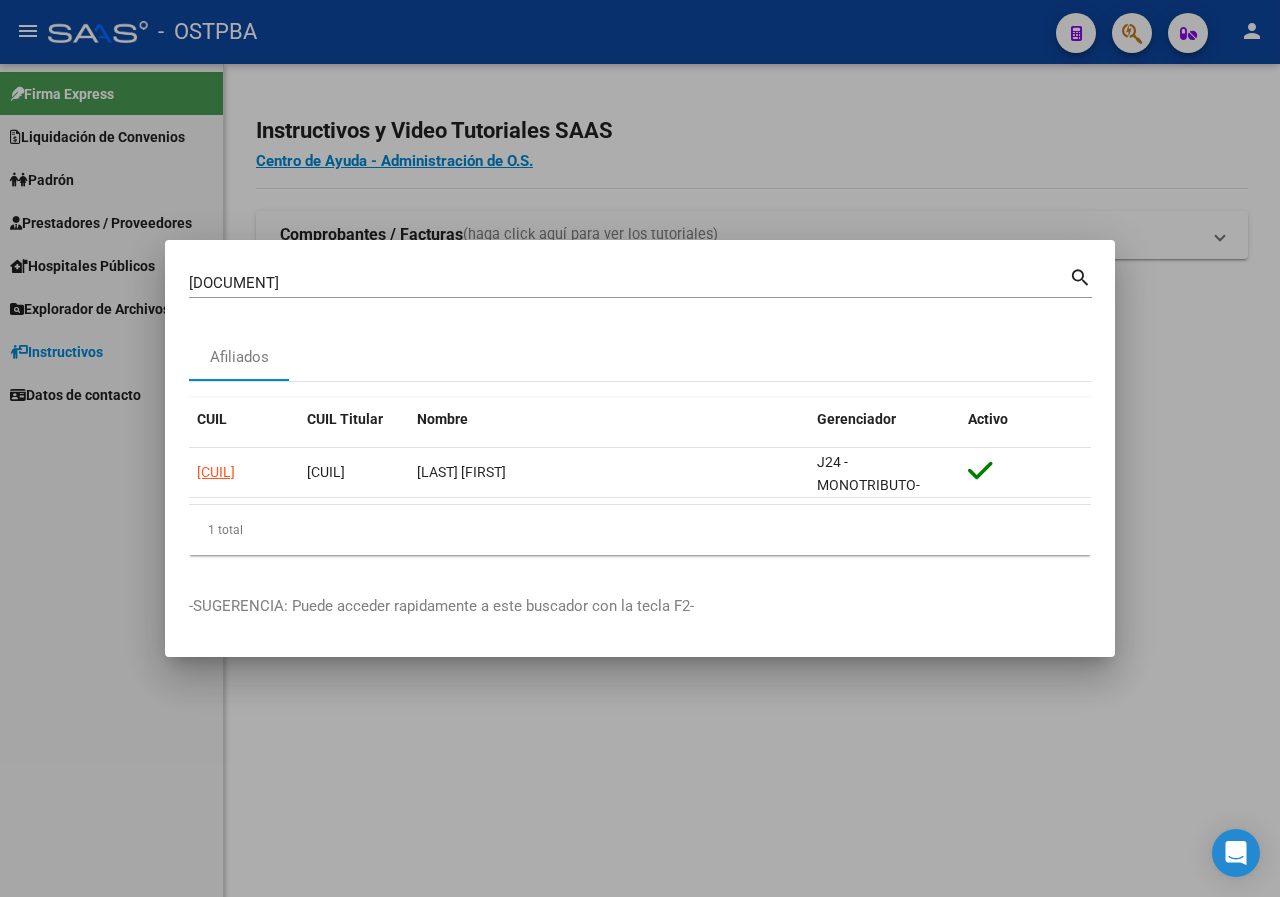 click on "[DOCUMENT]" at bounding box center (629, 283) 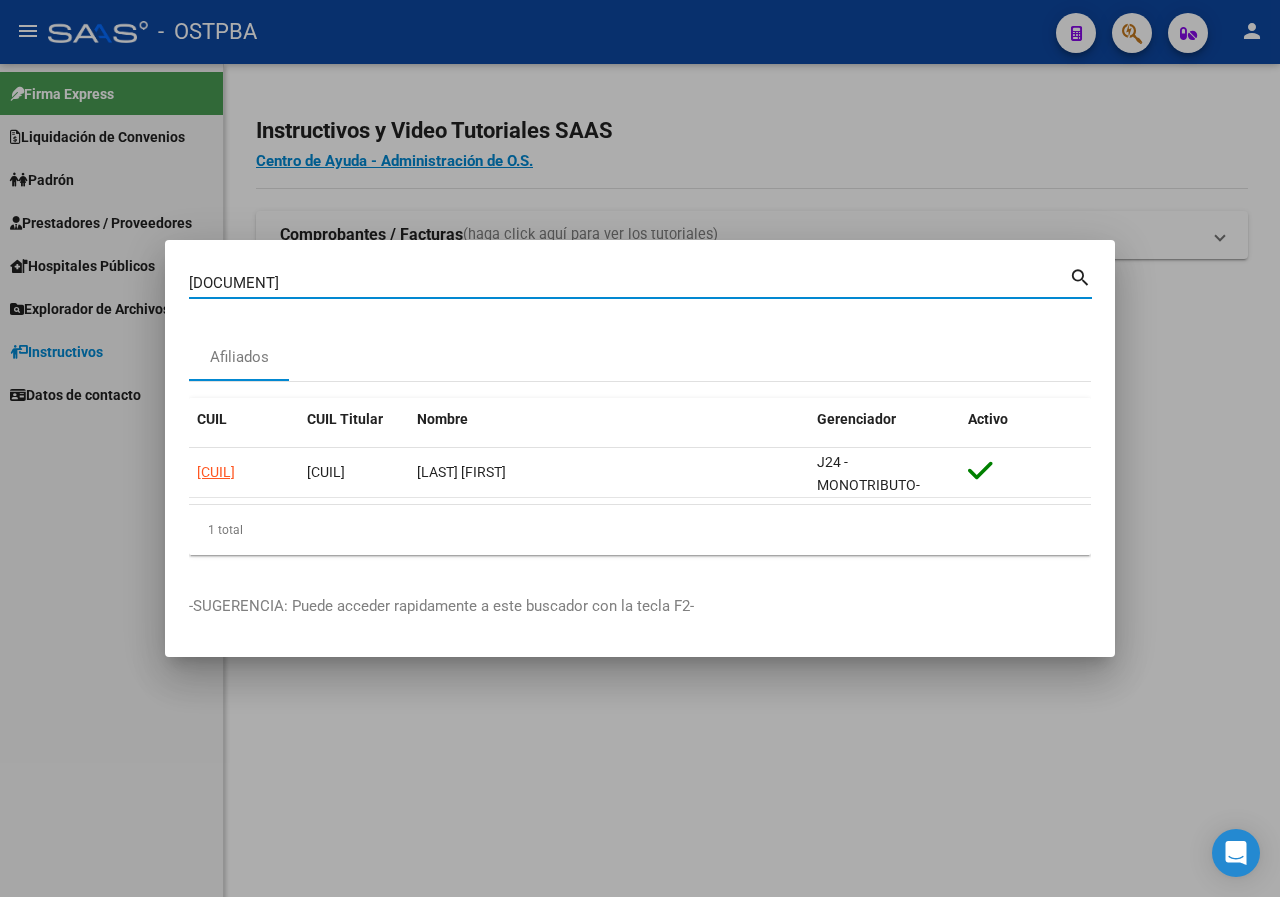 click on "[DOCUMENT]" at bounding box center (629, 283) 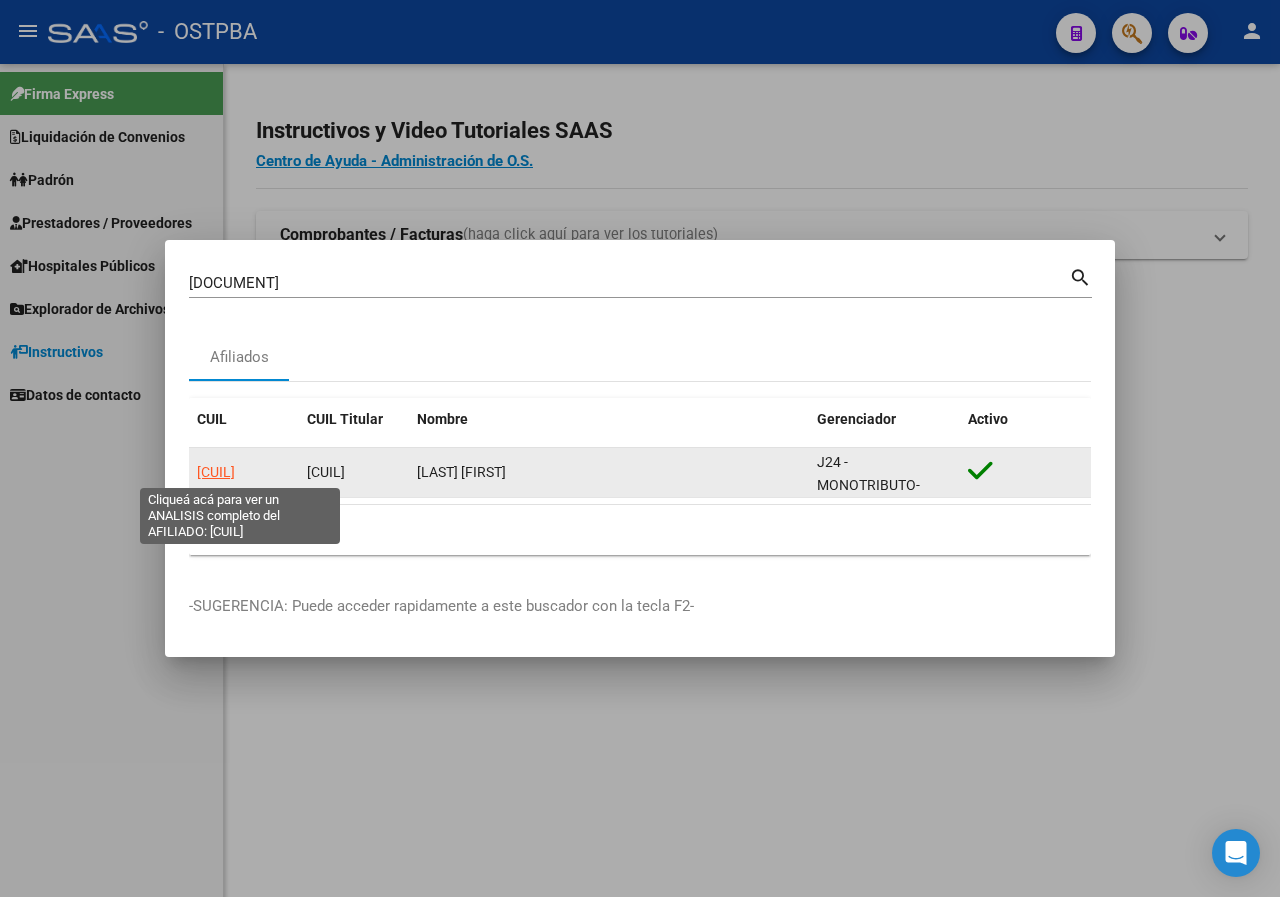 click on "[CUIL]" 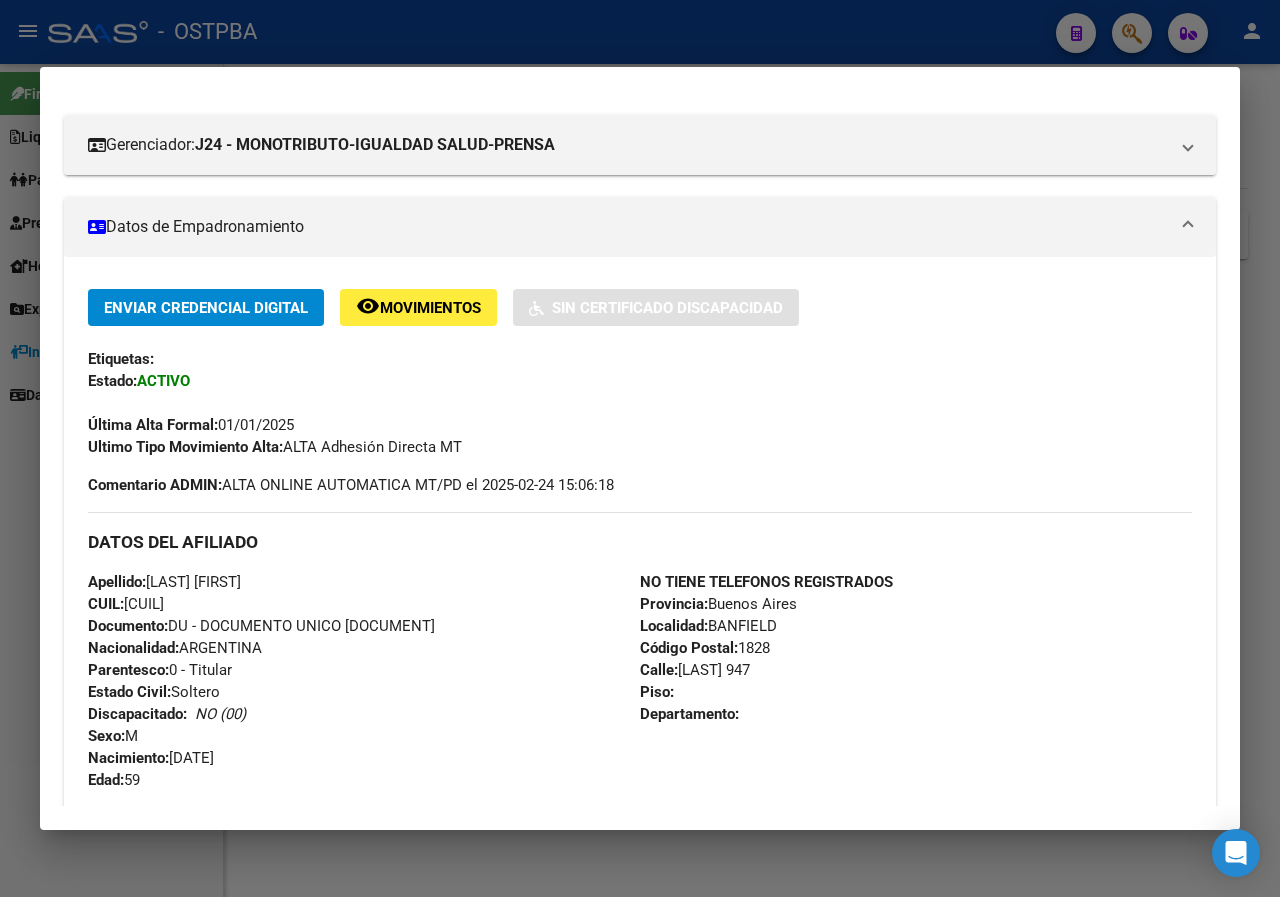 scroll, scrollTop: 815, scrollLeft: 0, axis: vertical 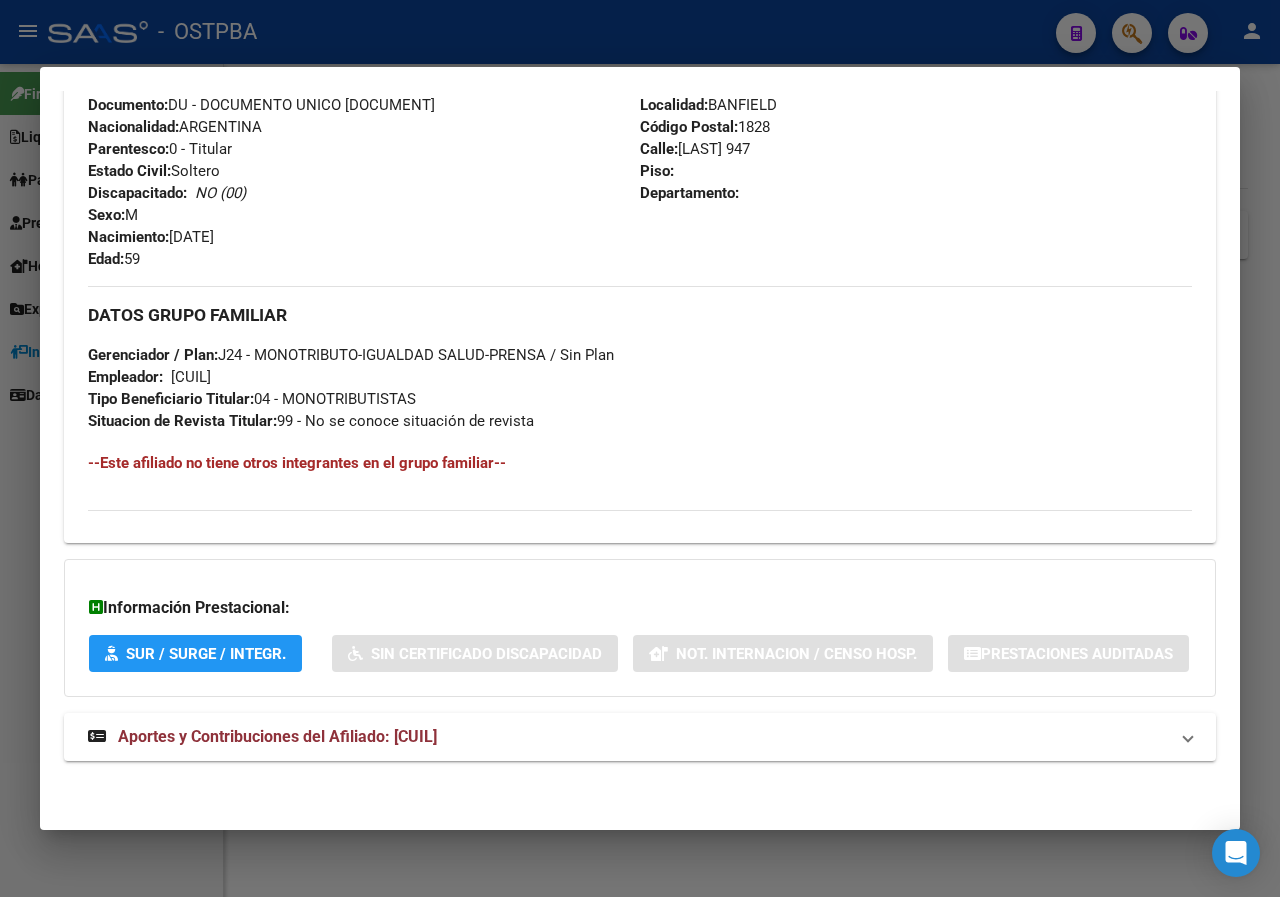 click at bounding box center (640, 448) 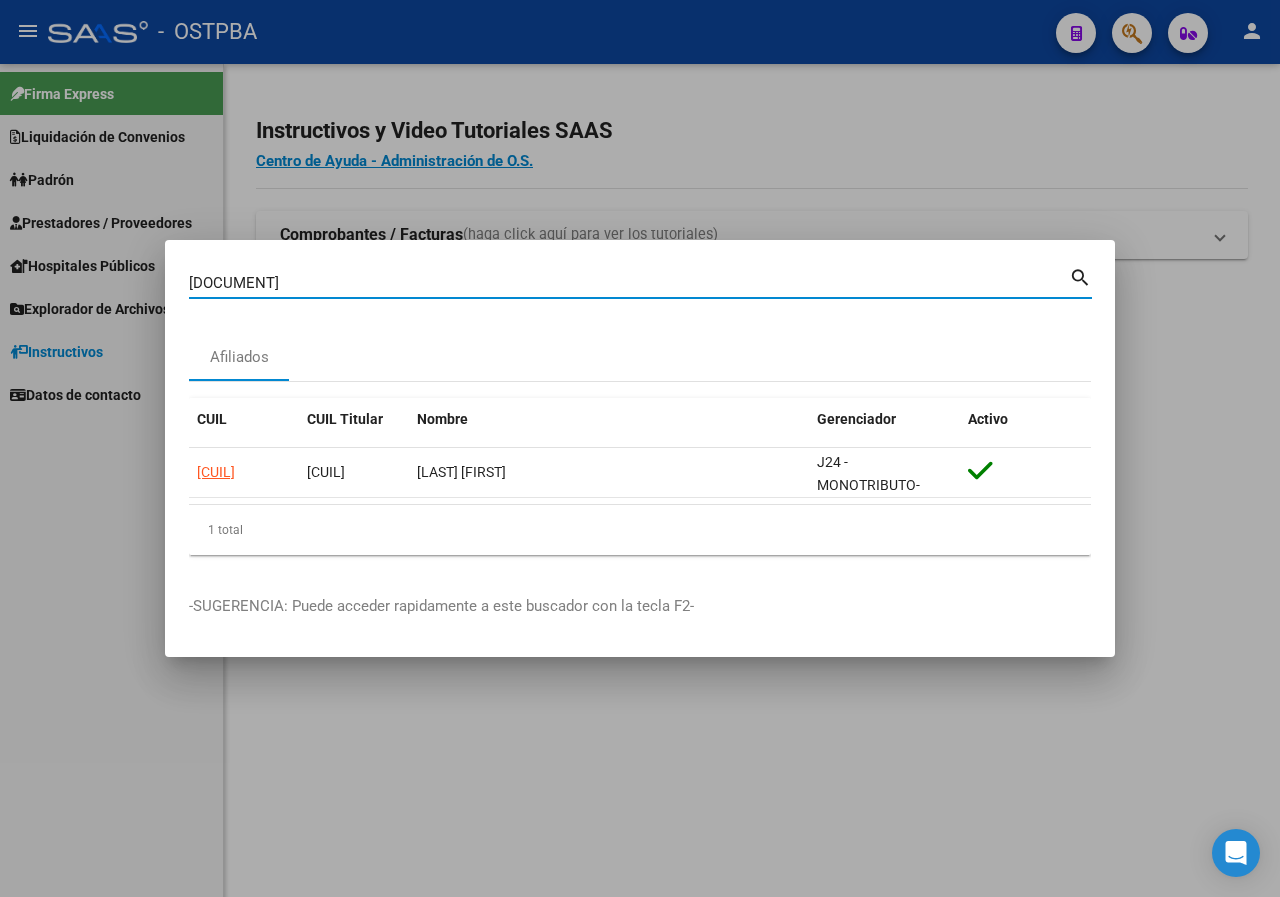 click on "[DOCUMENT]" at bounding box center (629, 283) 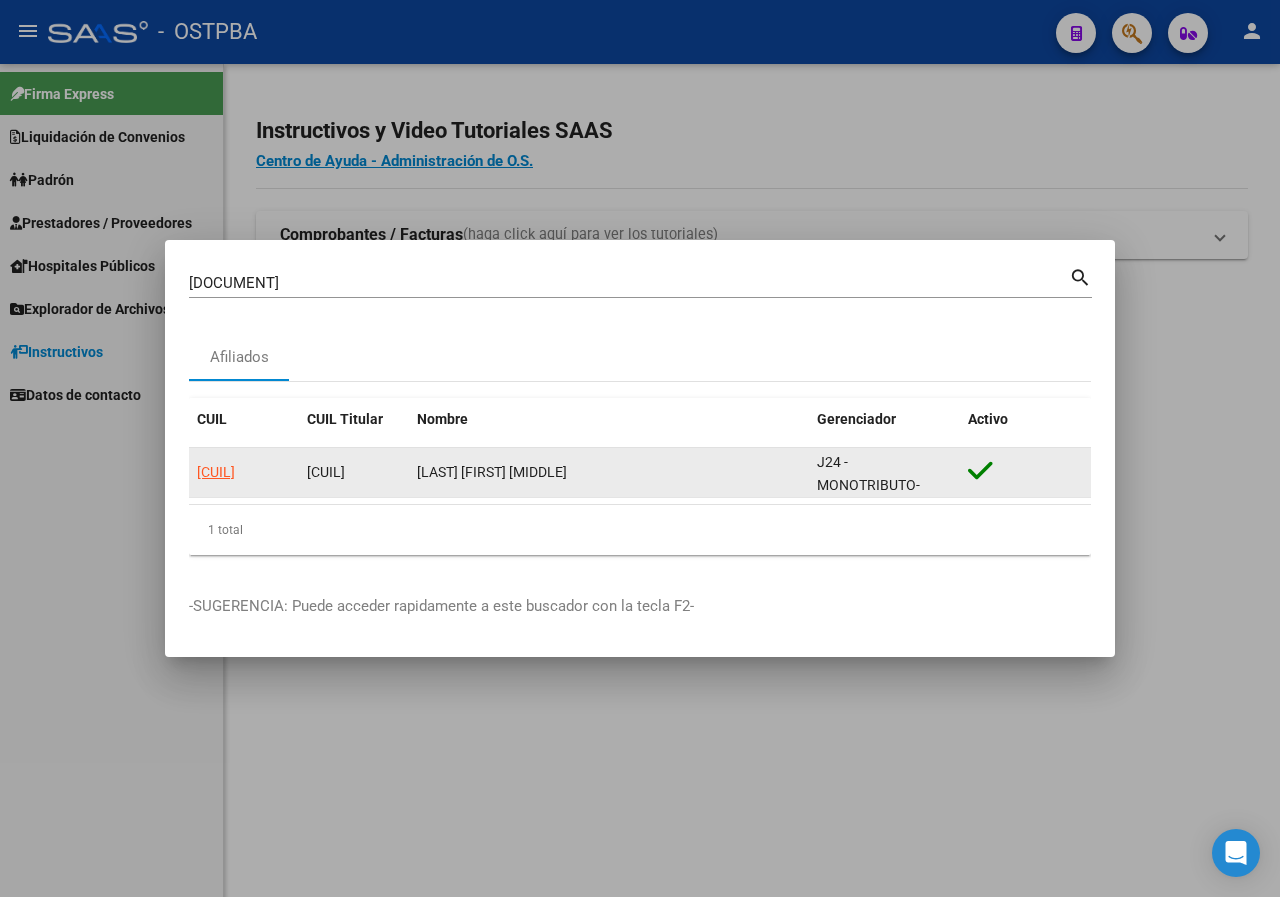 drag, startPoint x: 415, startPoint y: 472, endPoint x: 660, endPoint y: 471, distance: 245.00204 